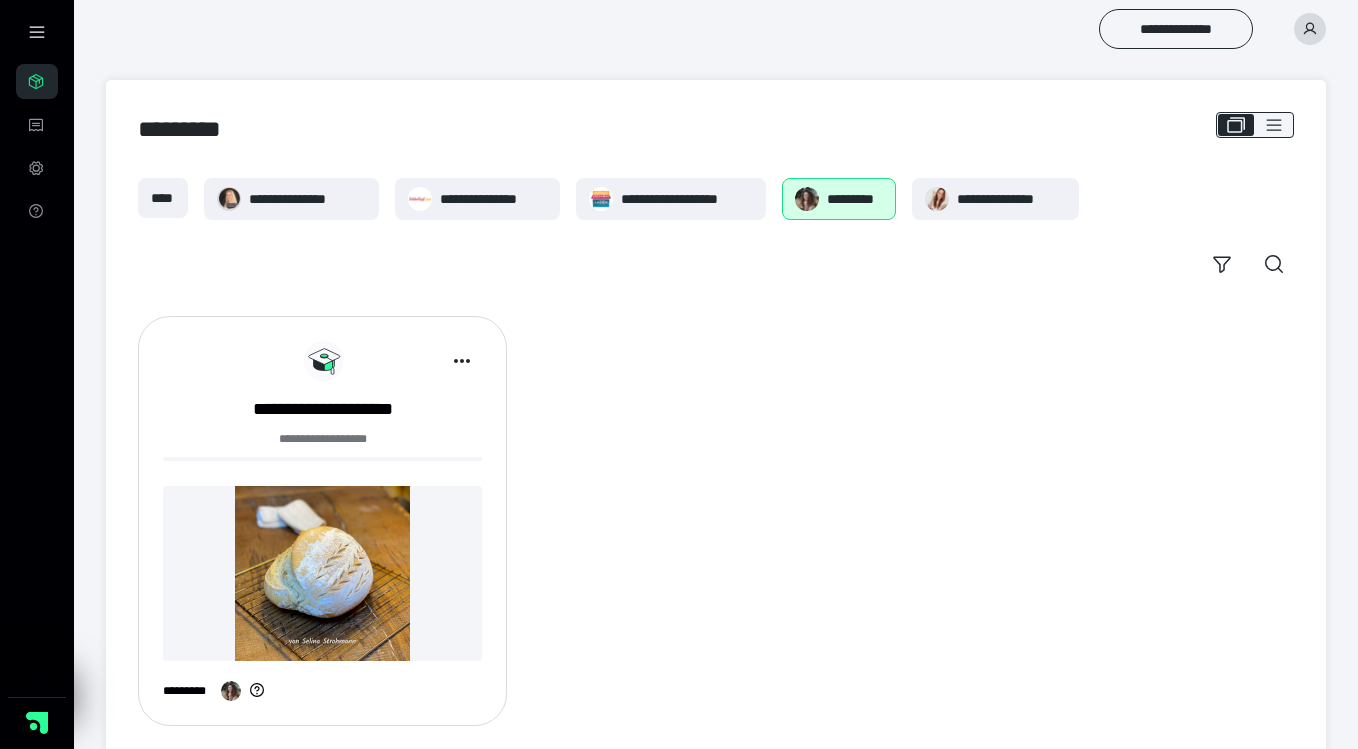 scroll, scrollTop: 0, scrollLeft: 0, axis: both 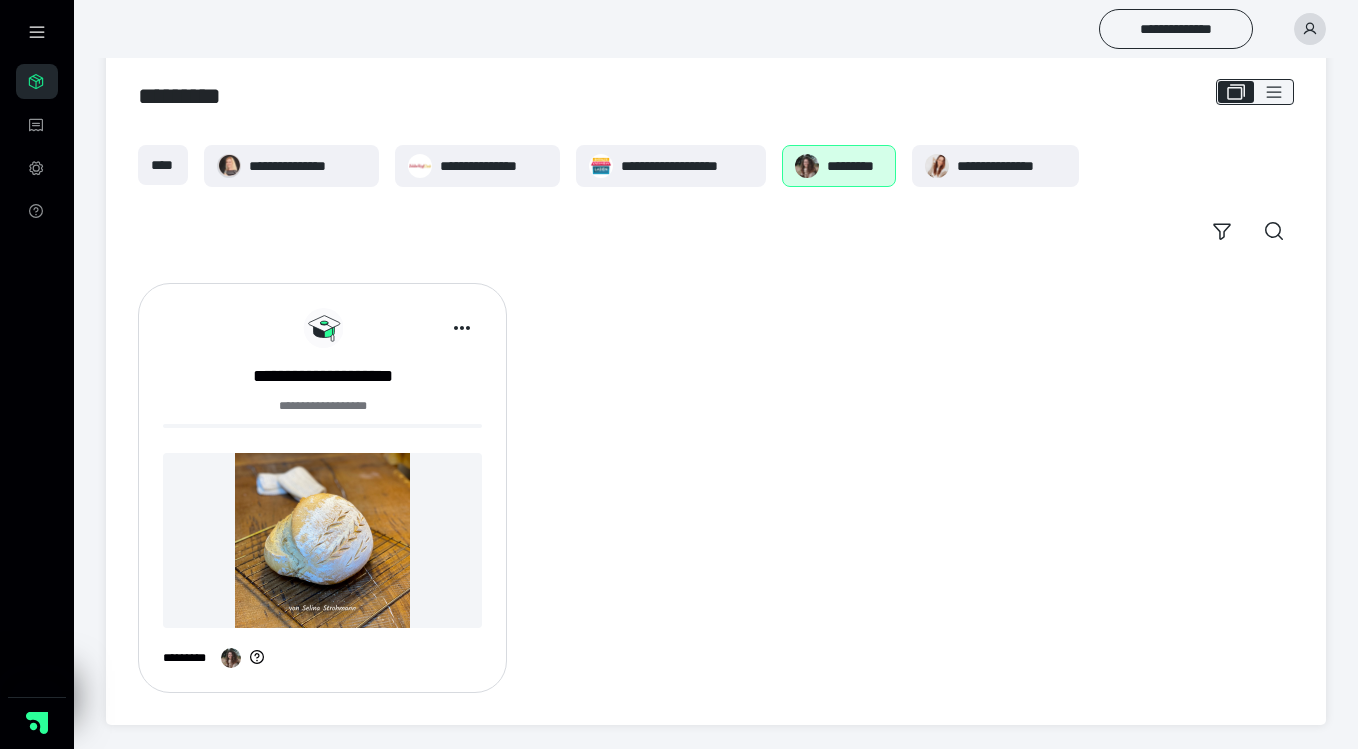 click on "*********" at bounding box center [855, 166] 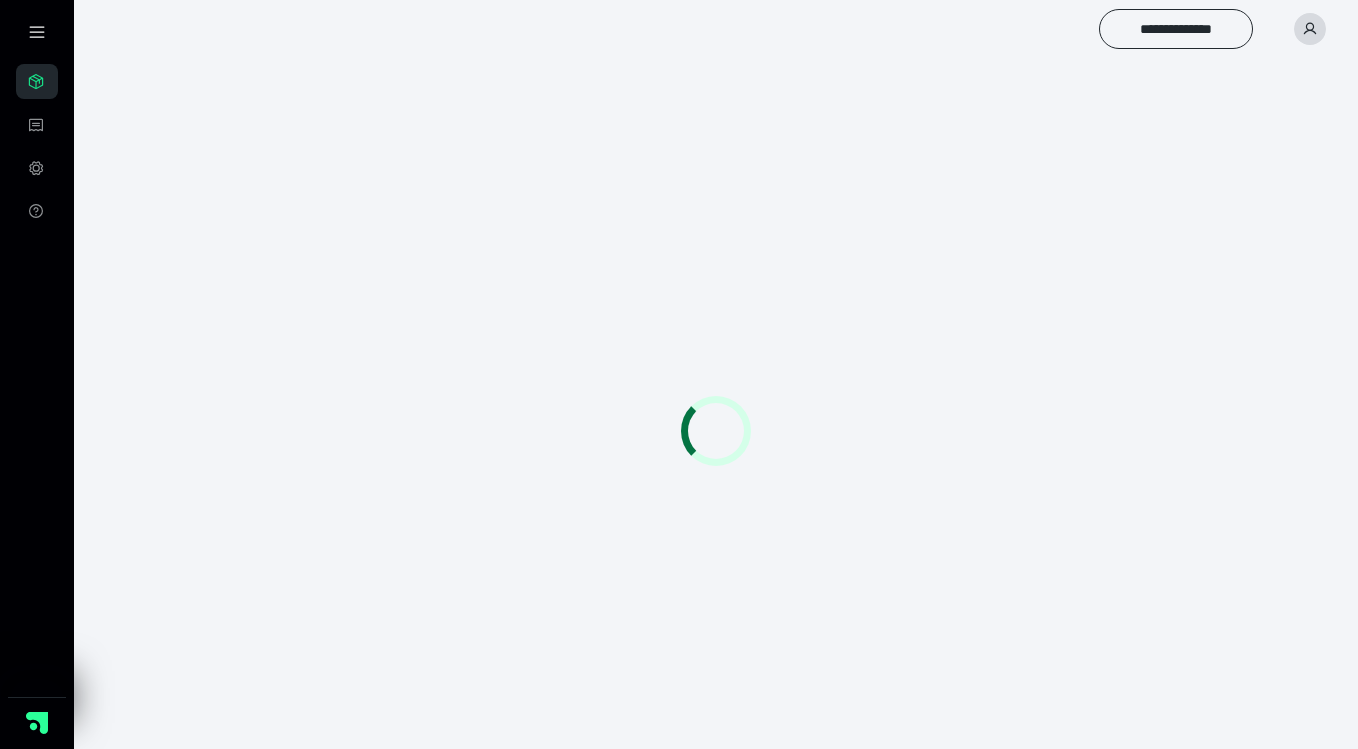 scroll, scrollTop: 0, scrollLeft: 0, axis: both 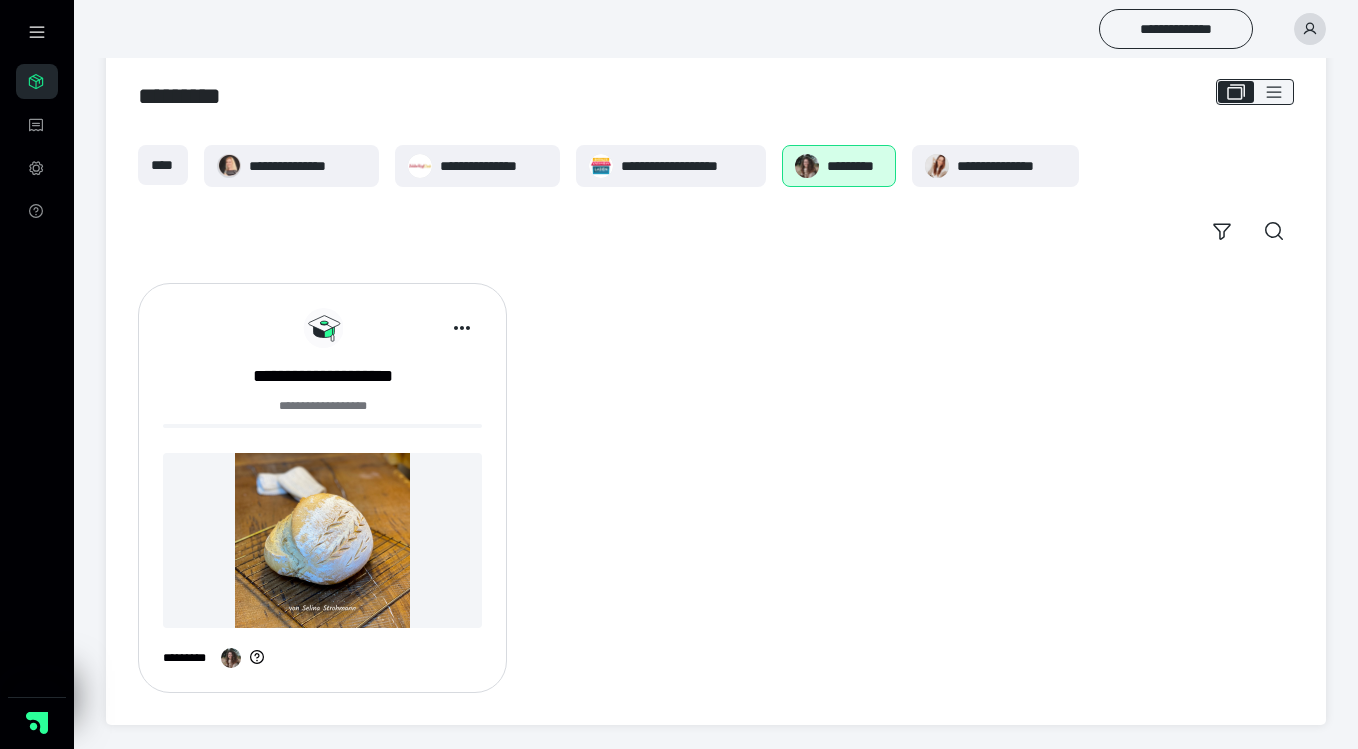 click at bounding box center (322, 540) 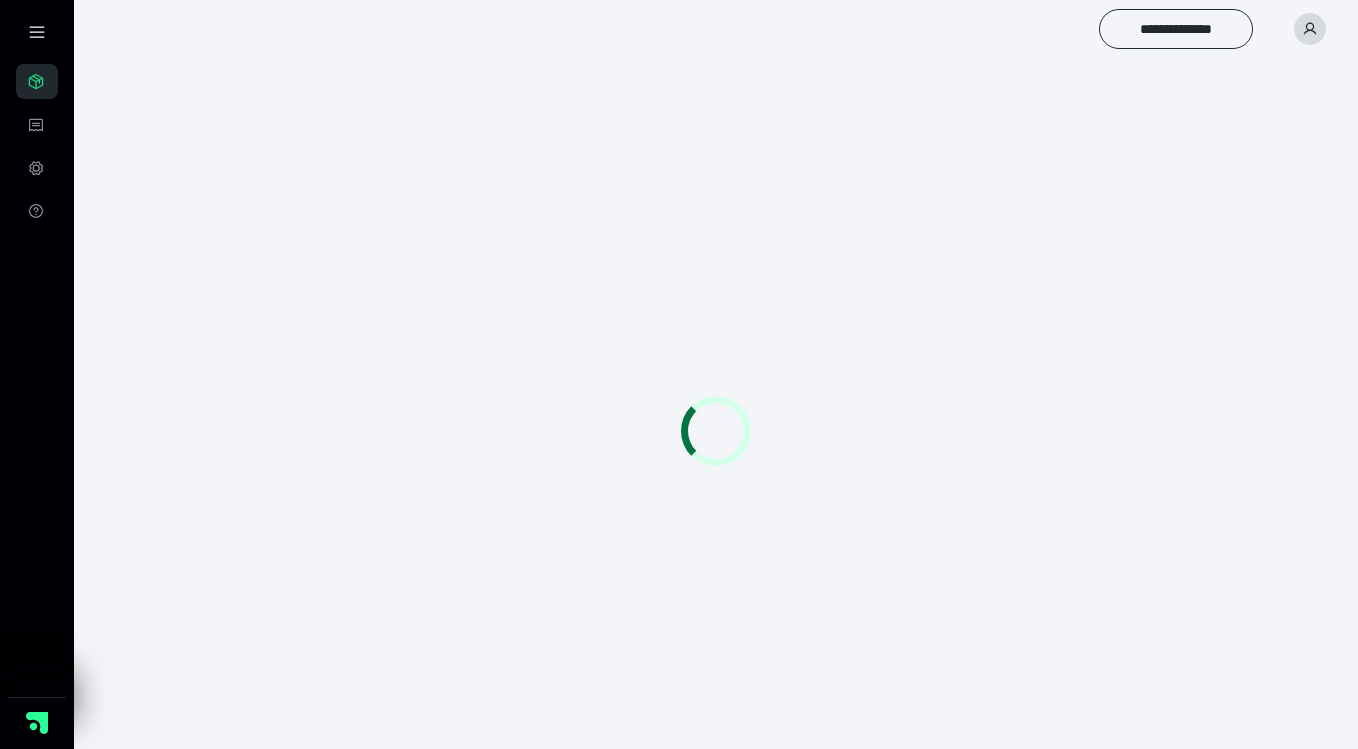 scroll, scrollTop: 0, scrollLeft: 0, axis: both 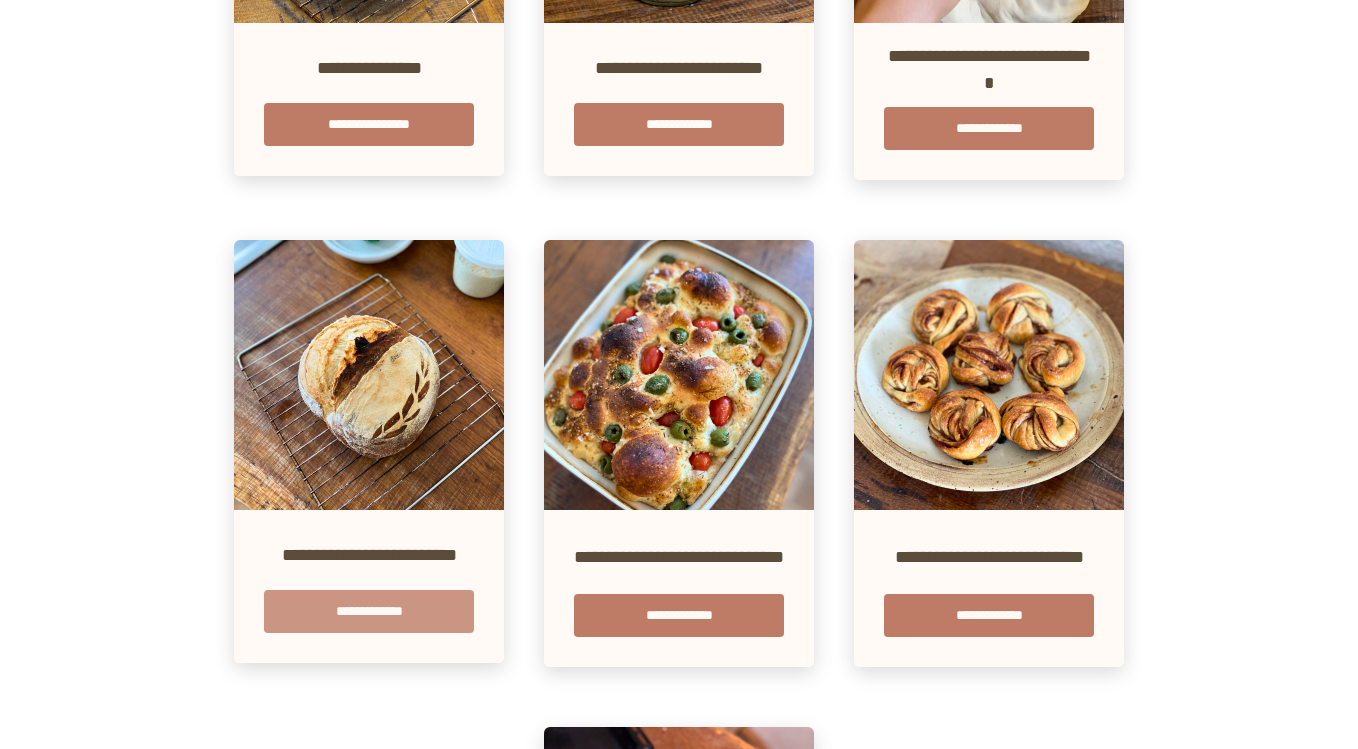 click on "**********" at bounding box center (369, 611) 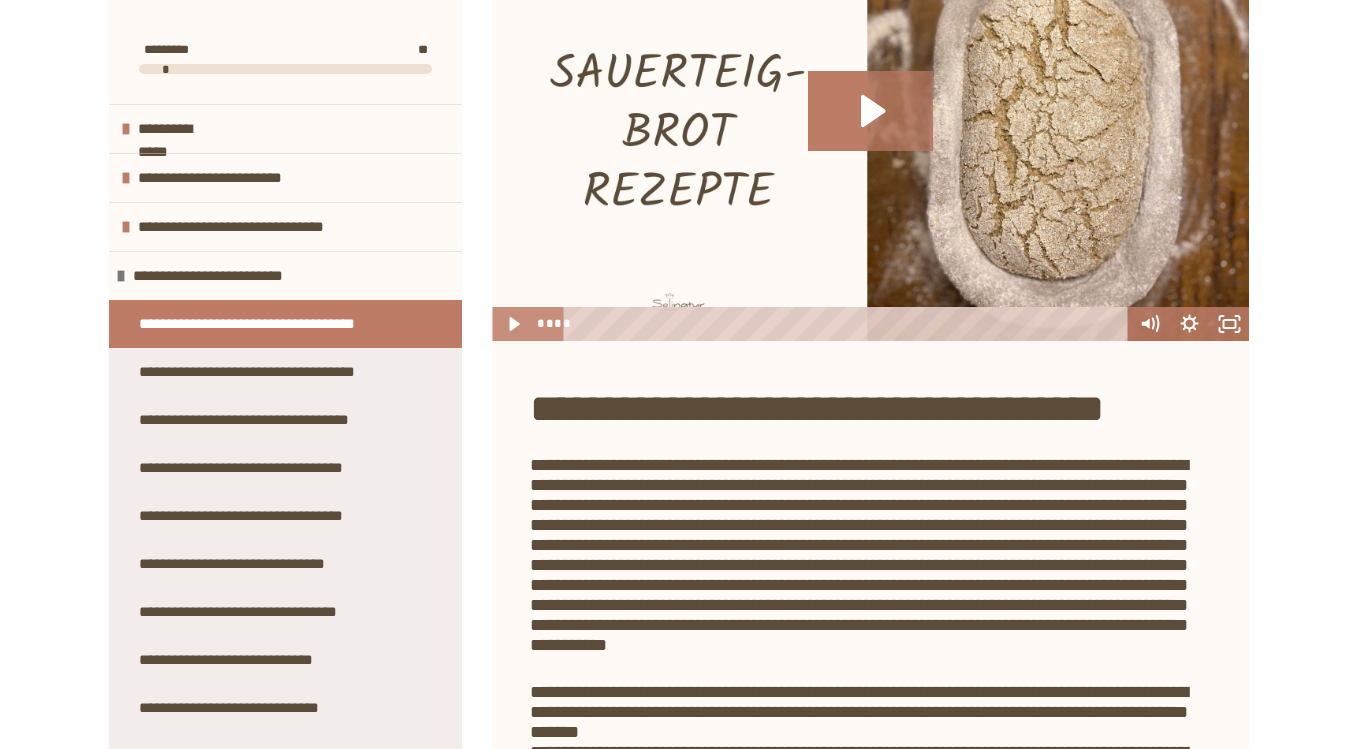 scroll, scrollTop: 397, scrollLeft: 0, axis: vertical 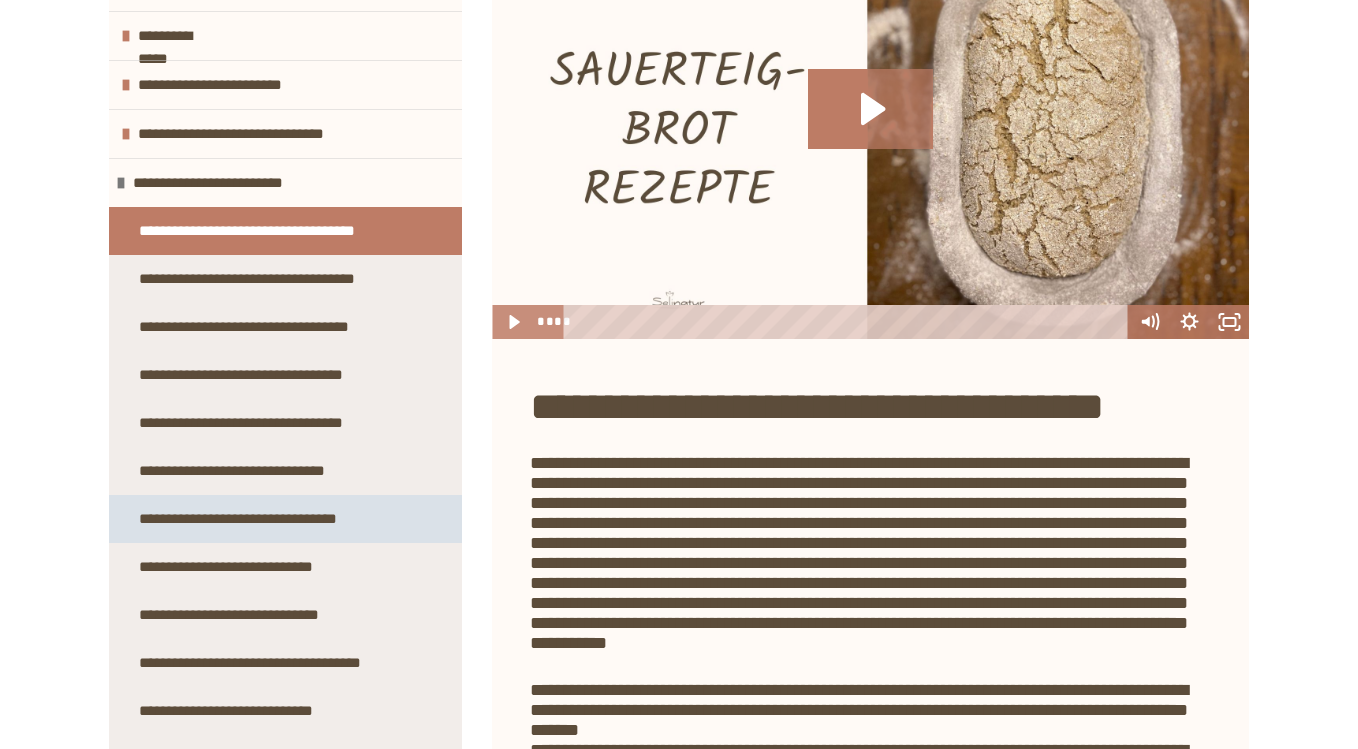 click on "**********" at bounding box center [246, 519] 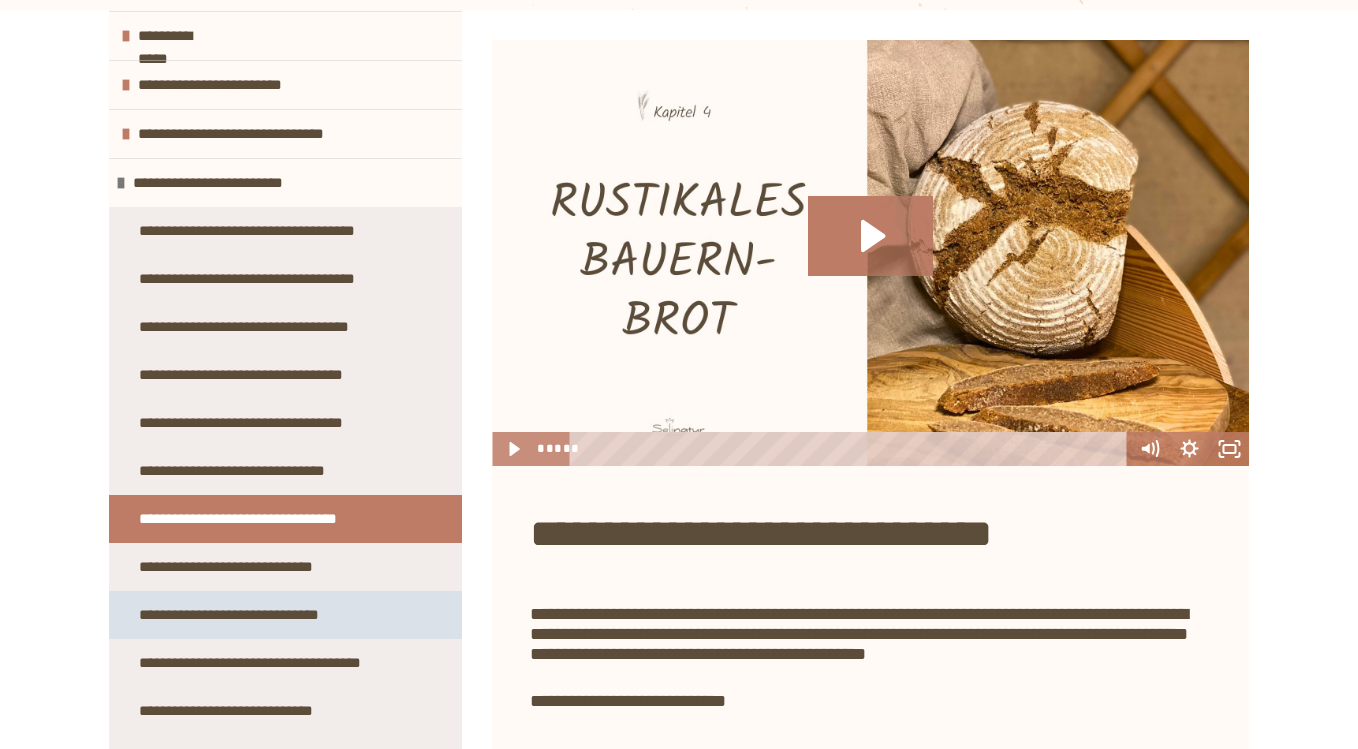 click on "**********" at bounding box center (235, 615) 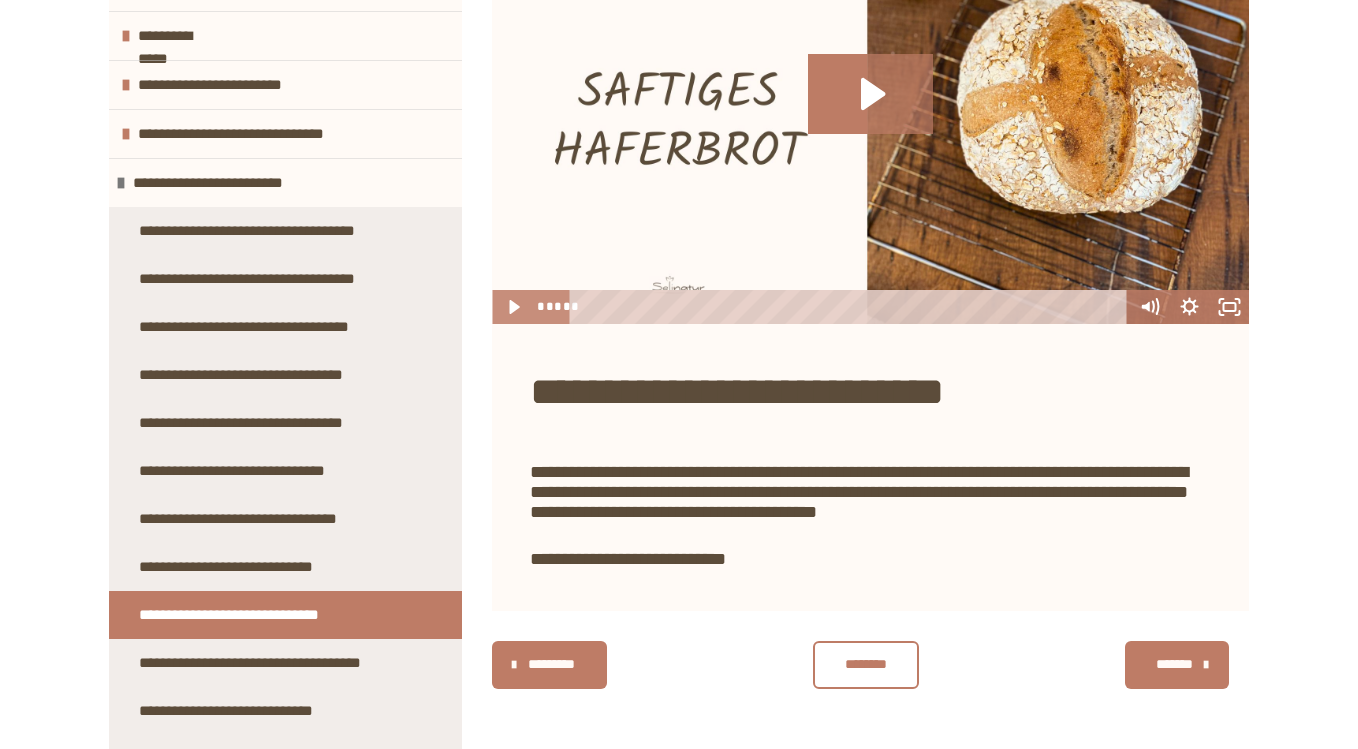 scroll, scrollTop: 70, scrollLeft: 0, axis: vertical 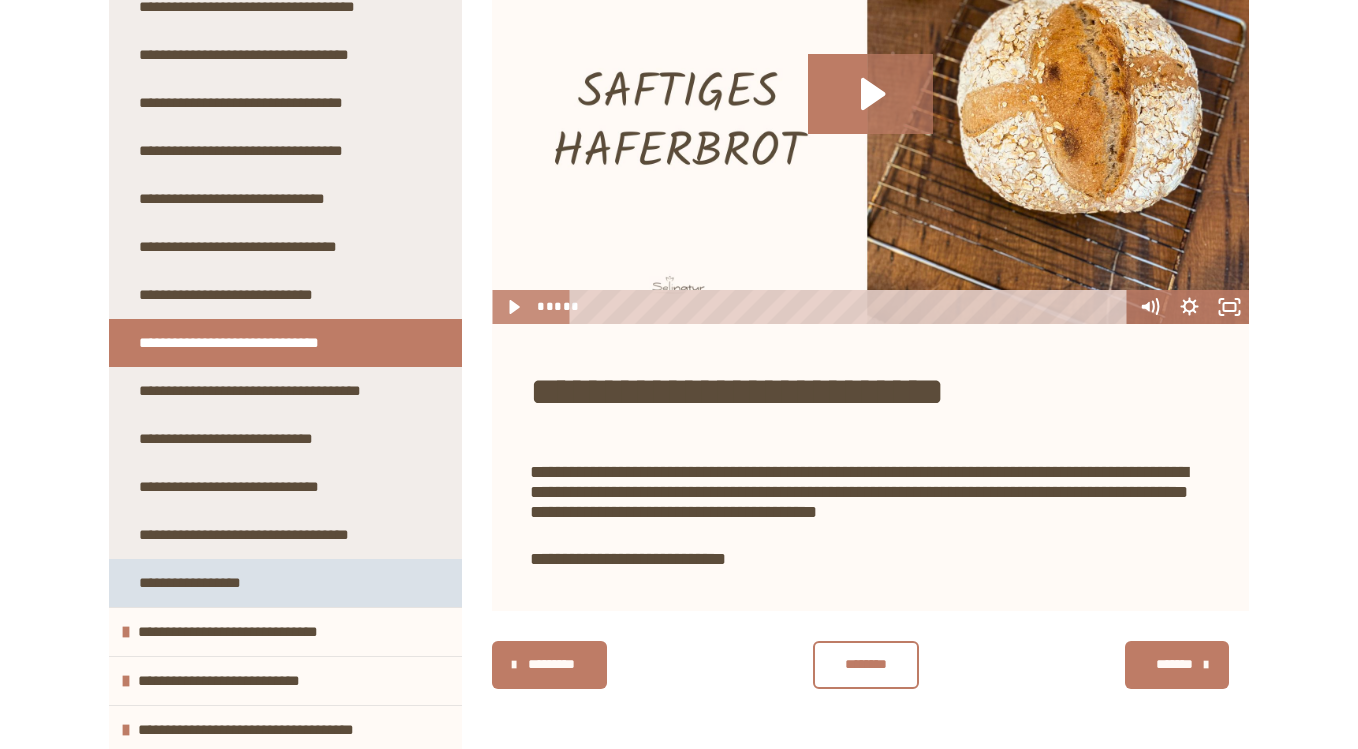 click on "**********" at bounding box center [196, 583] 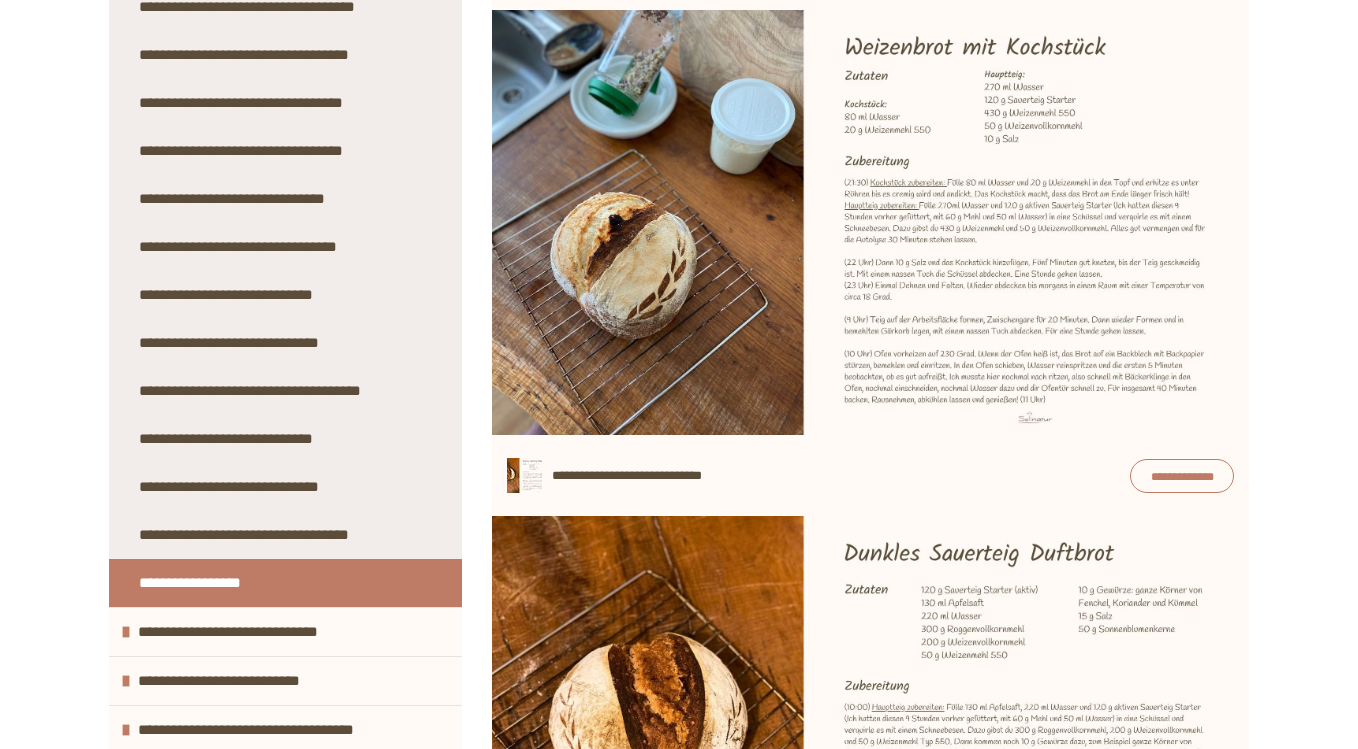scroll, scrollTop: 130, scrollLeft: 0, axis: vertical 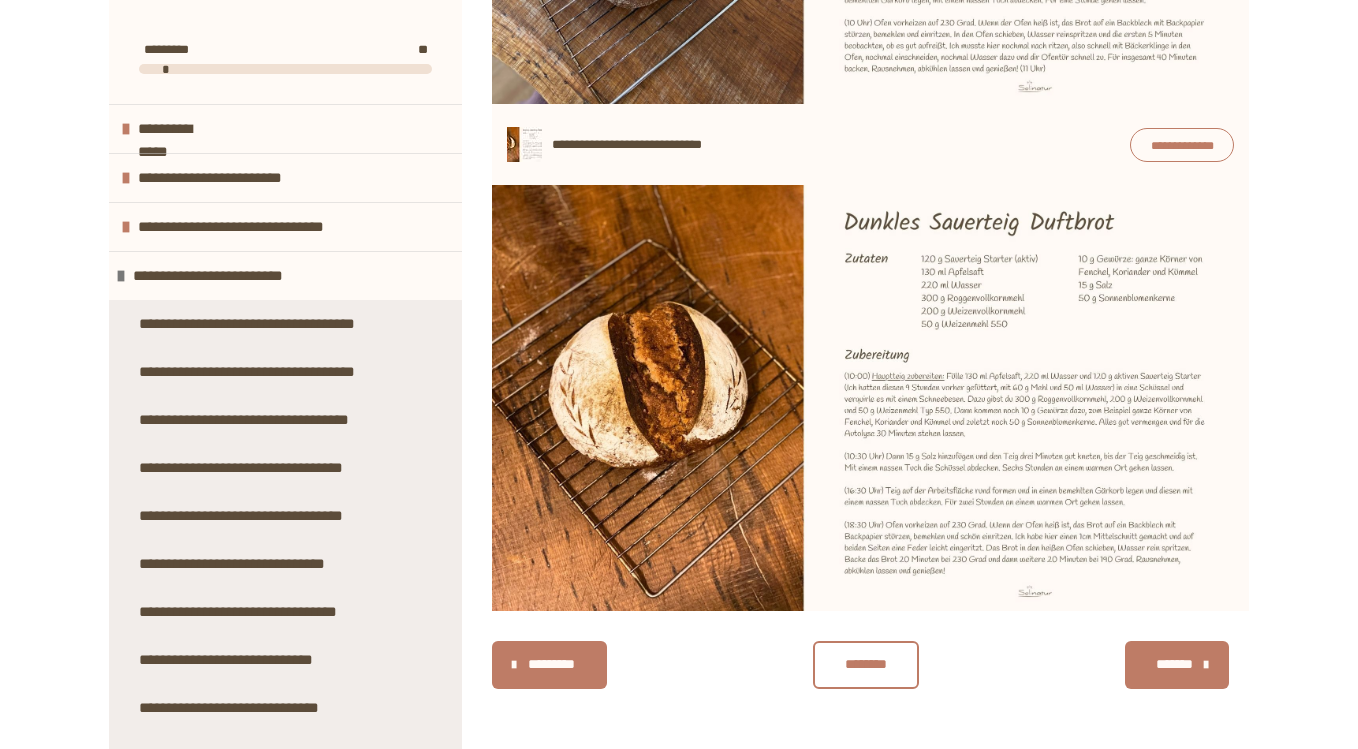 click on "*******" at bounding box center [1175, 664] 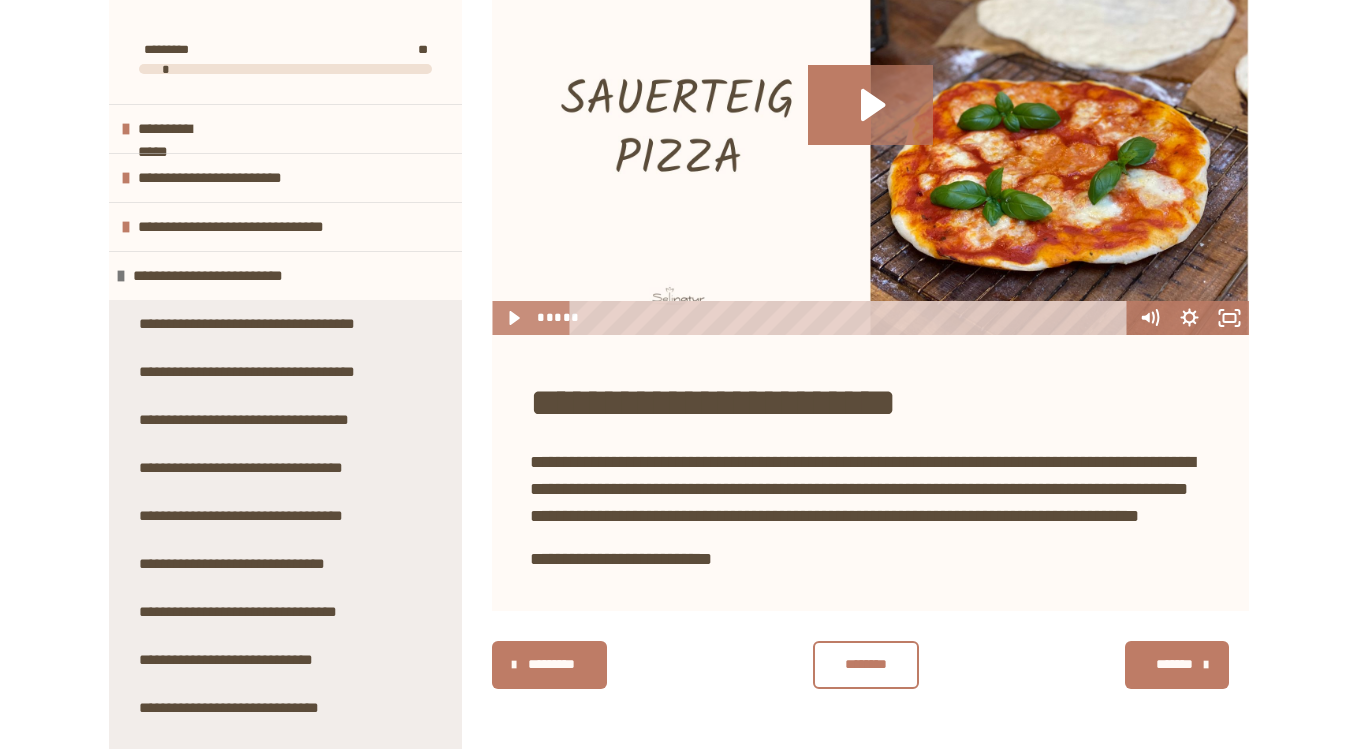scroll, scrollTop: 428, scrollLeft: 0, axis: vertical 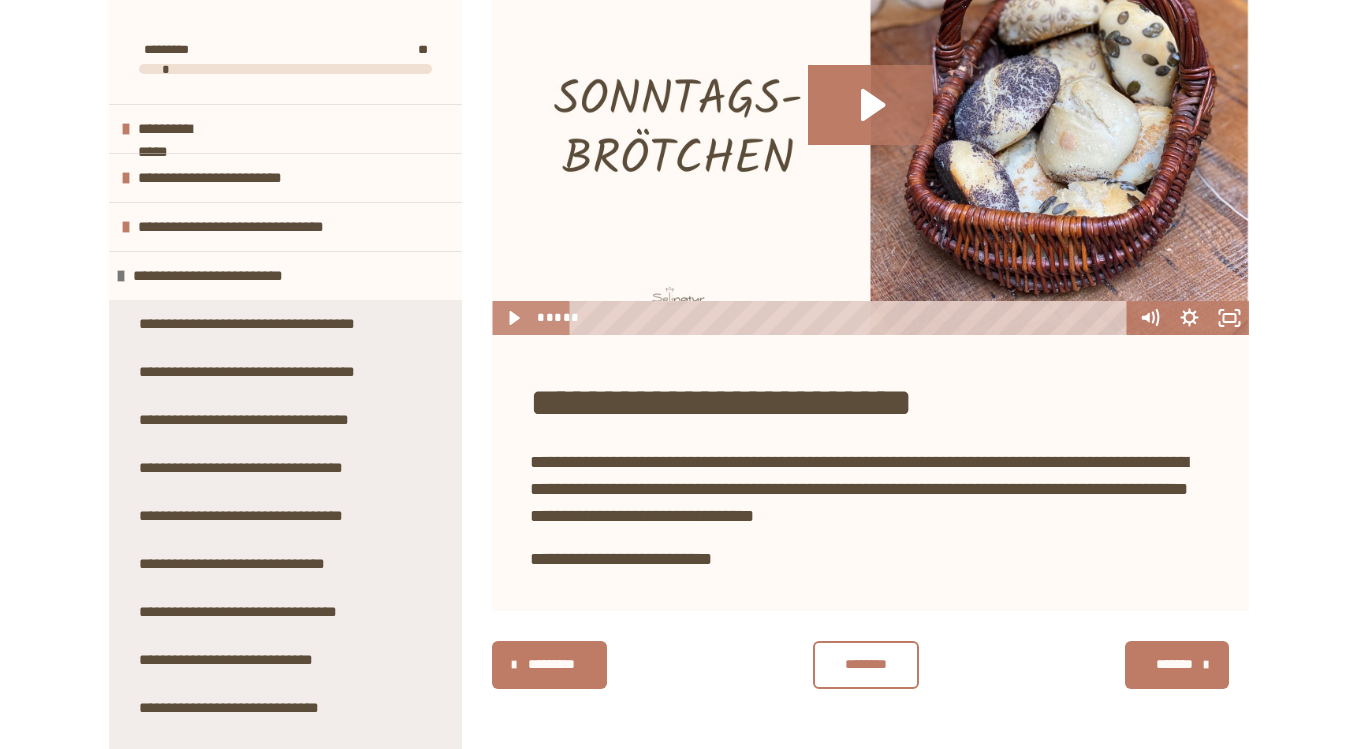 click on "*******" at bounding box center [1175, 664] 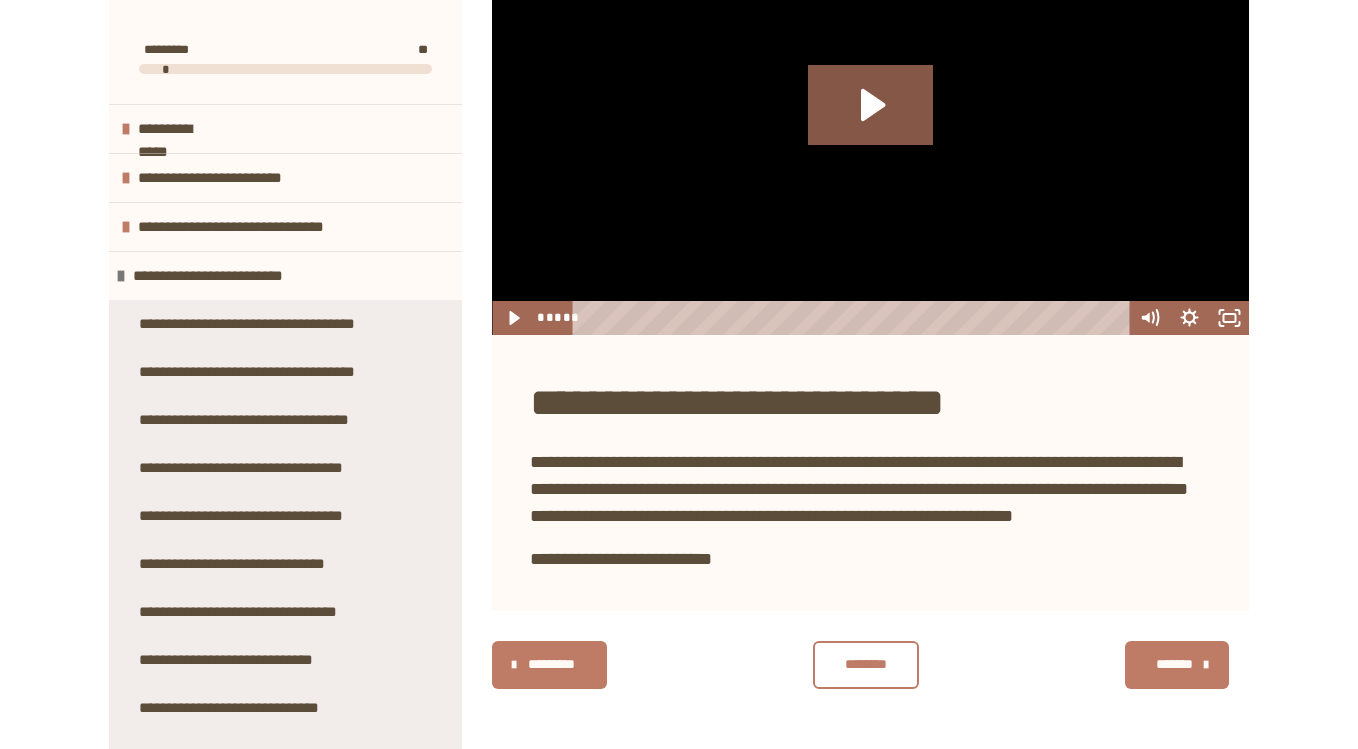 scroll, scrollTop: 401, scrollLeft: 0, axis: vertical 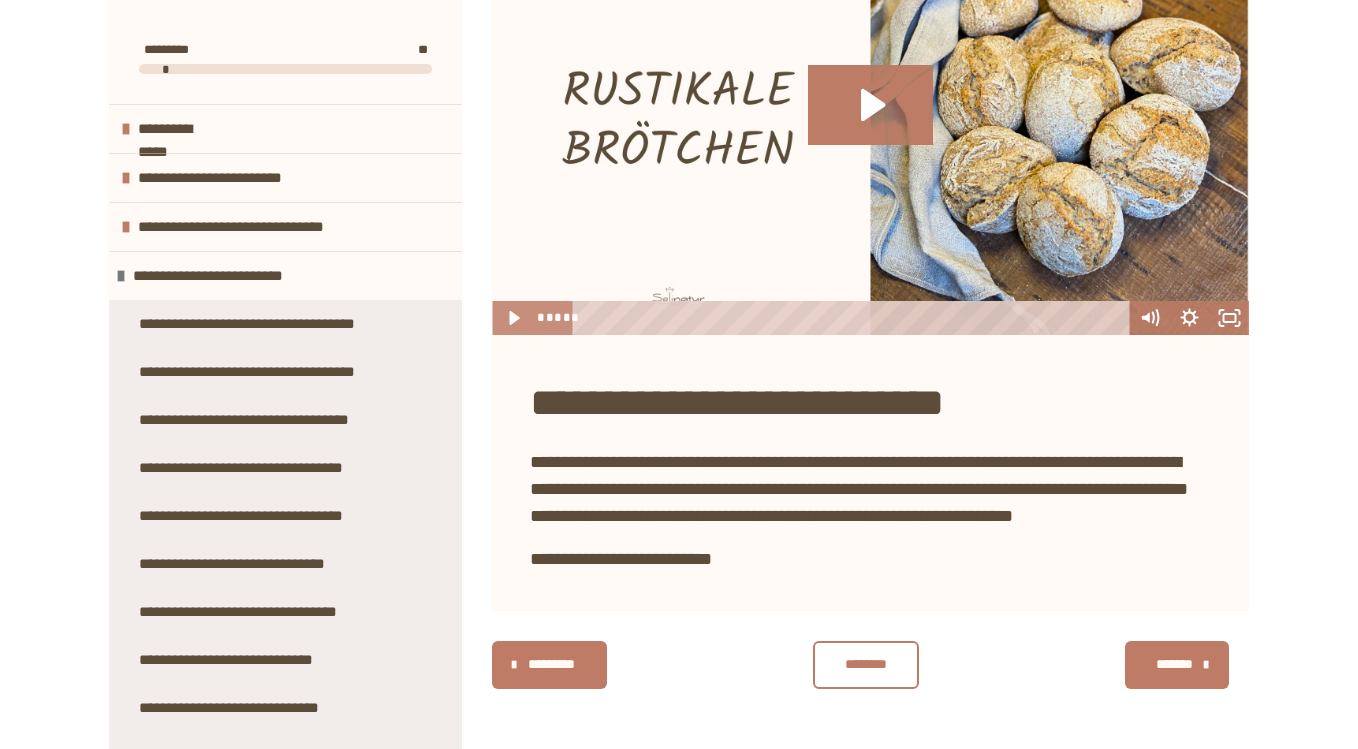 click on "*******" at bounding box center (1175, 664) 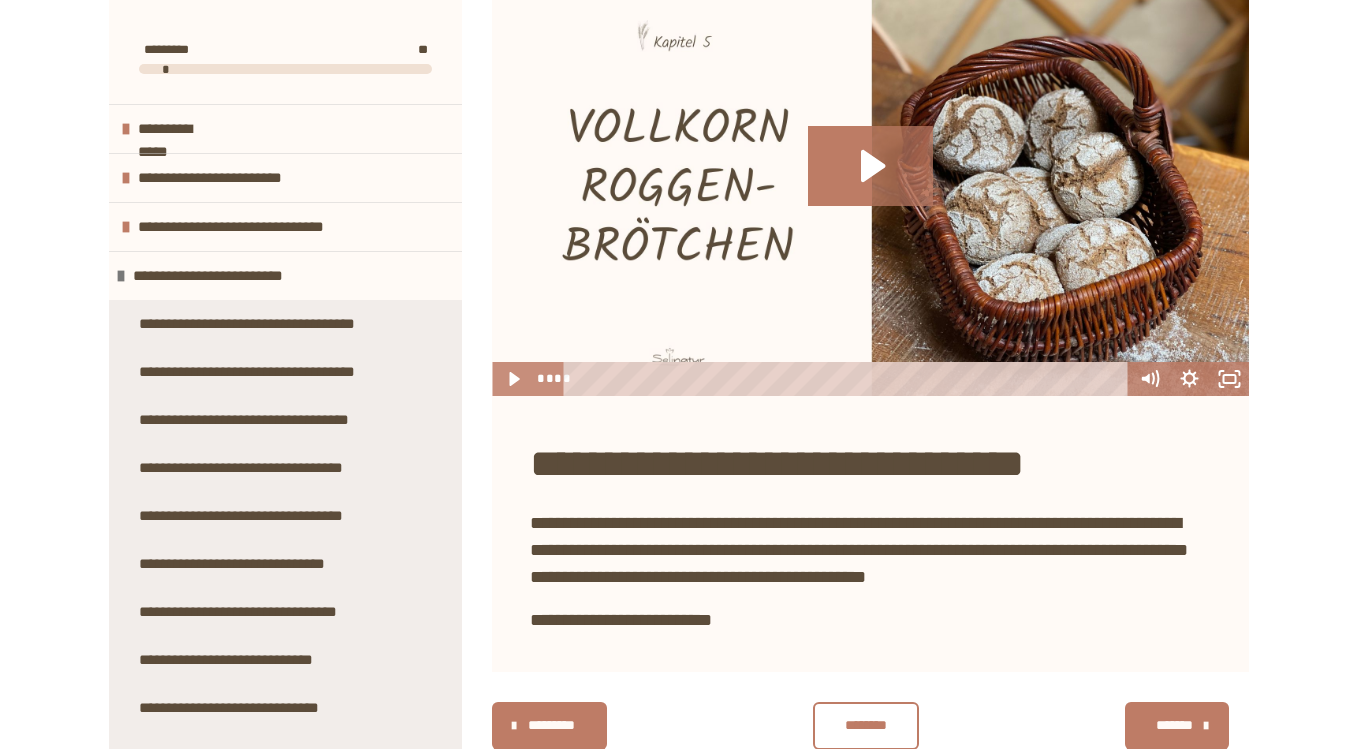 click on "*******" at bounding box center [1175, 725] 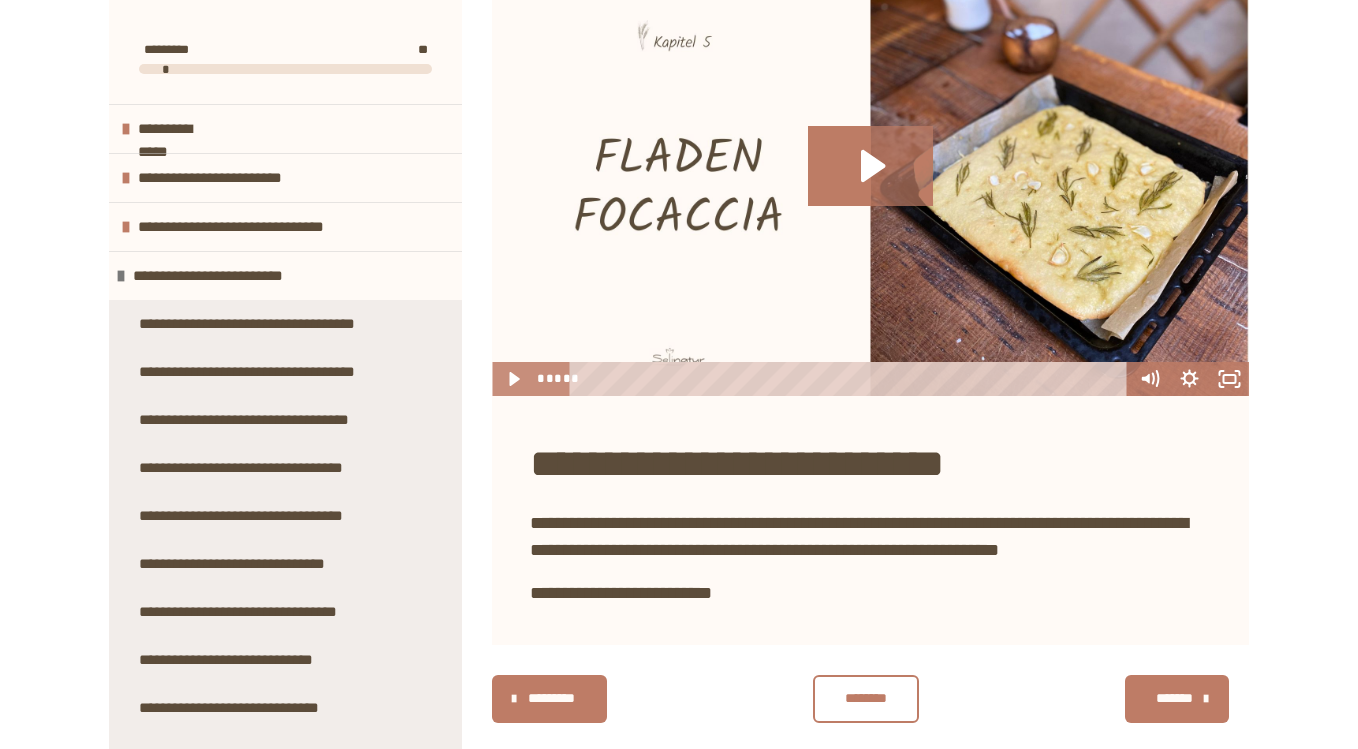 click on "*******" at bounding box center [1175, 698] 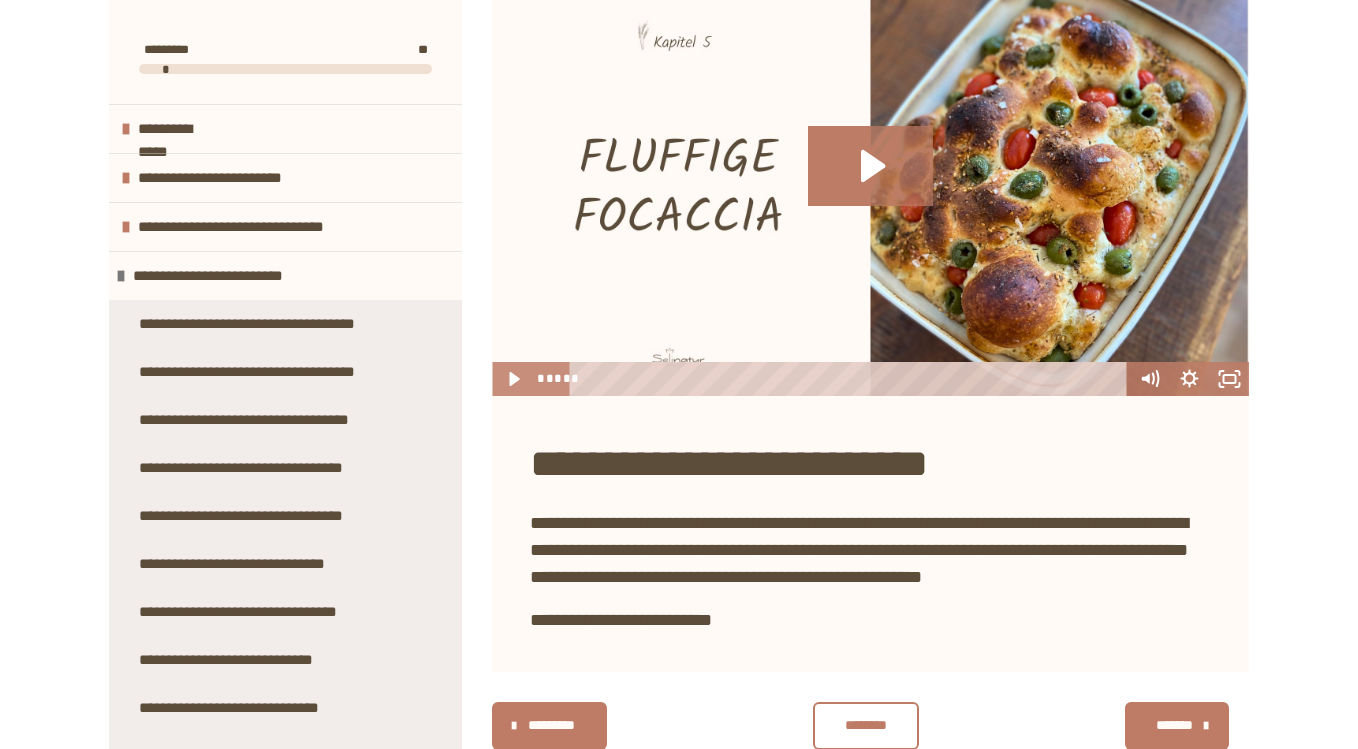 click on "*******" at bounding box center [1187, 726] 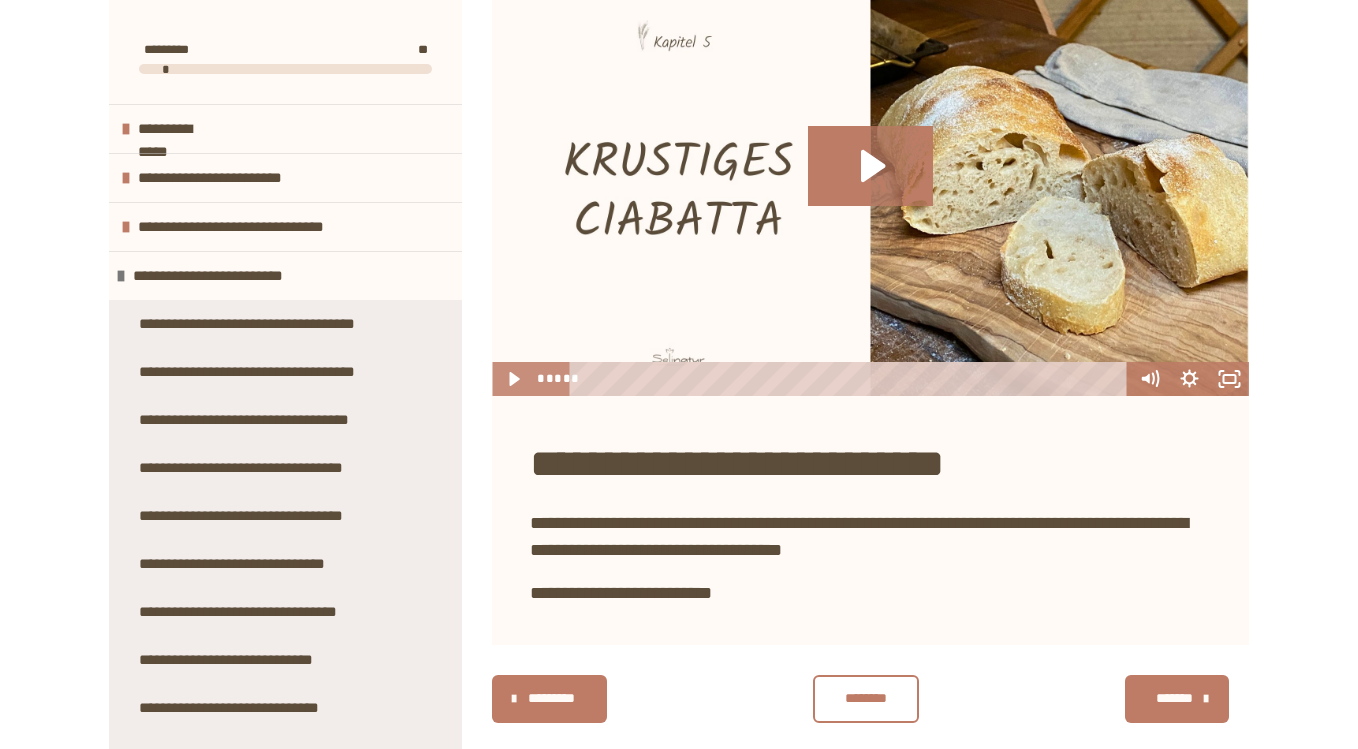 click on "*******" at bounding box center [1175, 698] 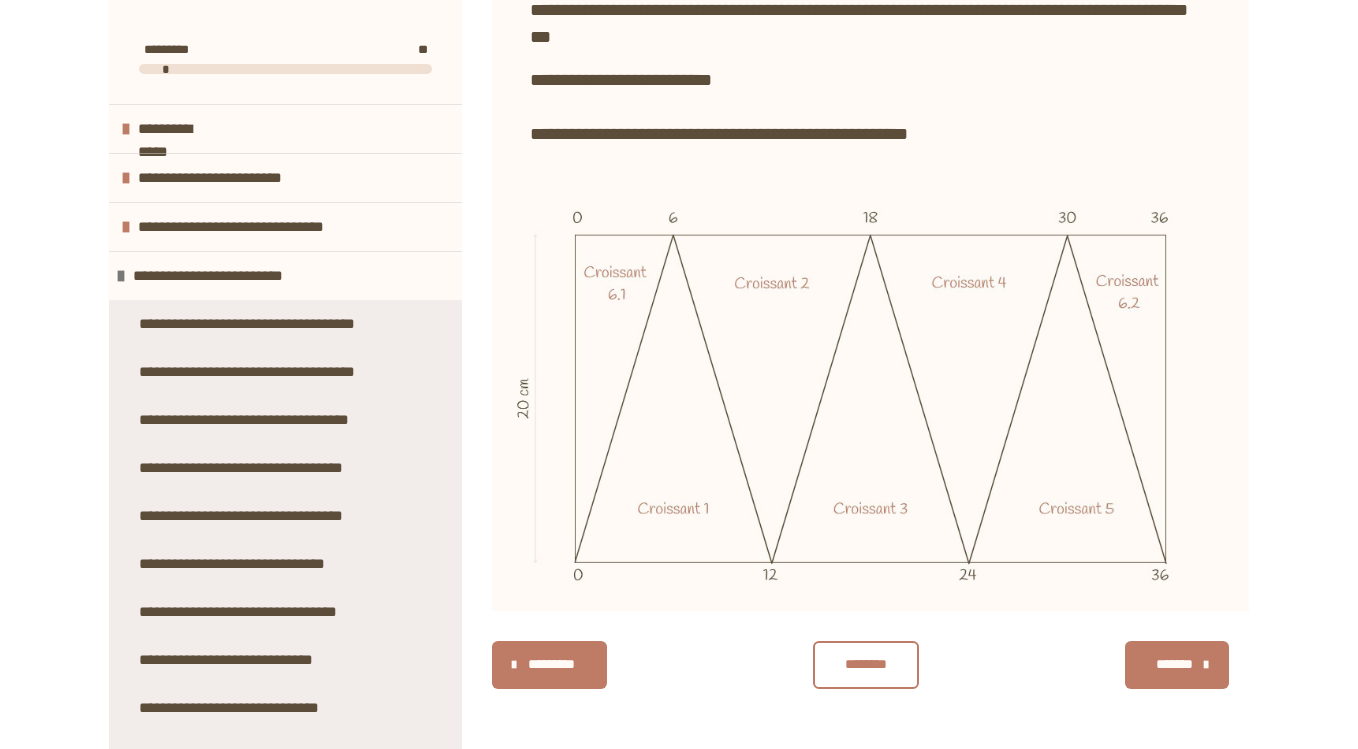 click on "*******" at bounding box center (1177, 665) 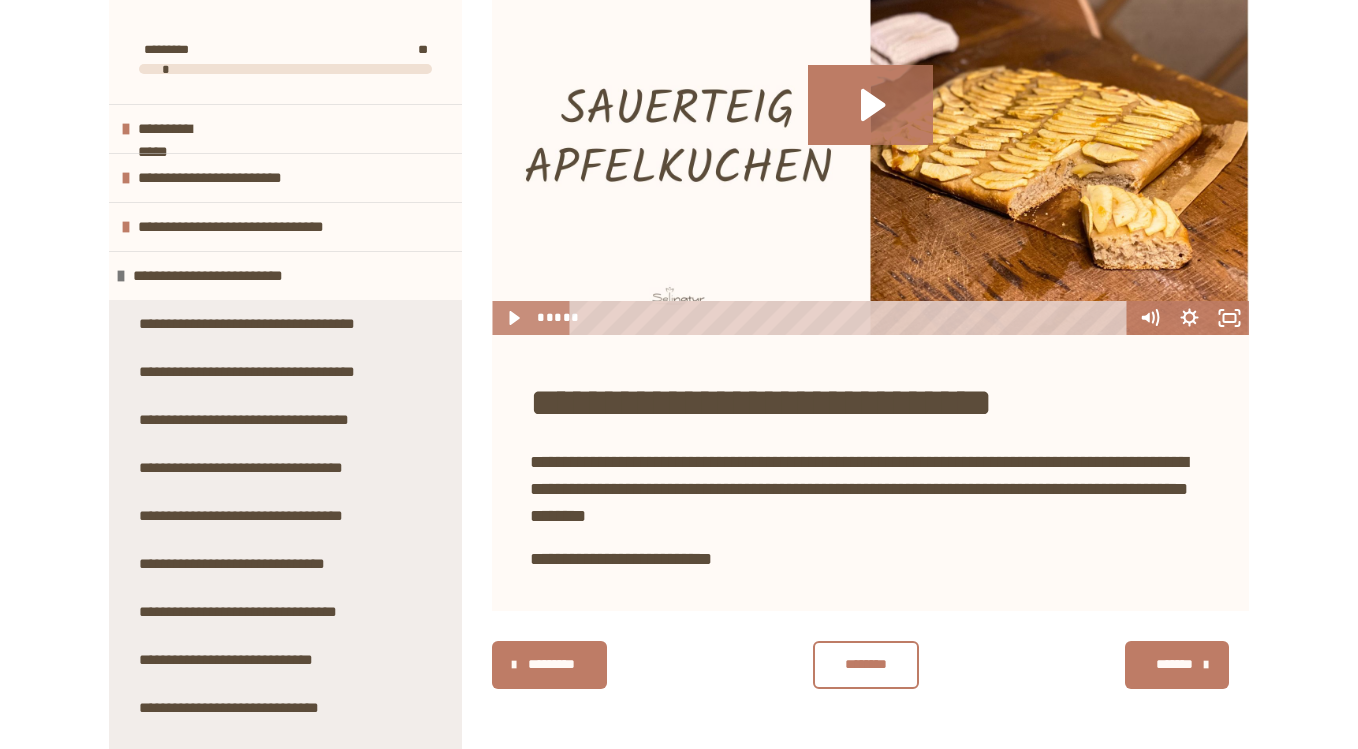 scroll, scrollTop: 401, scrollLeft: 0, axis: vertical 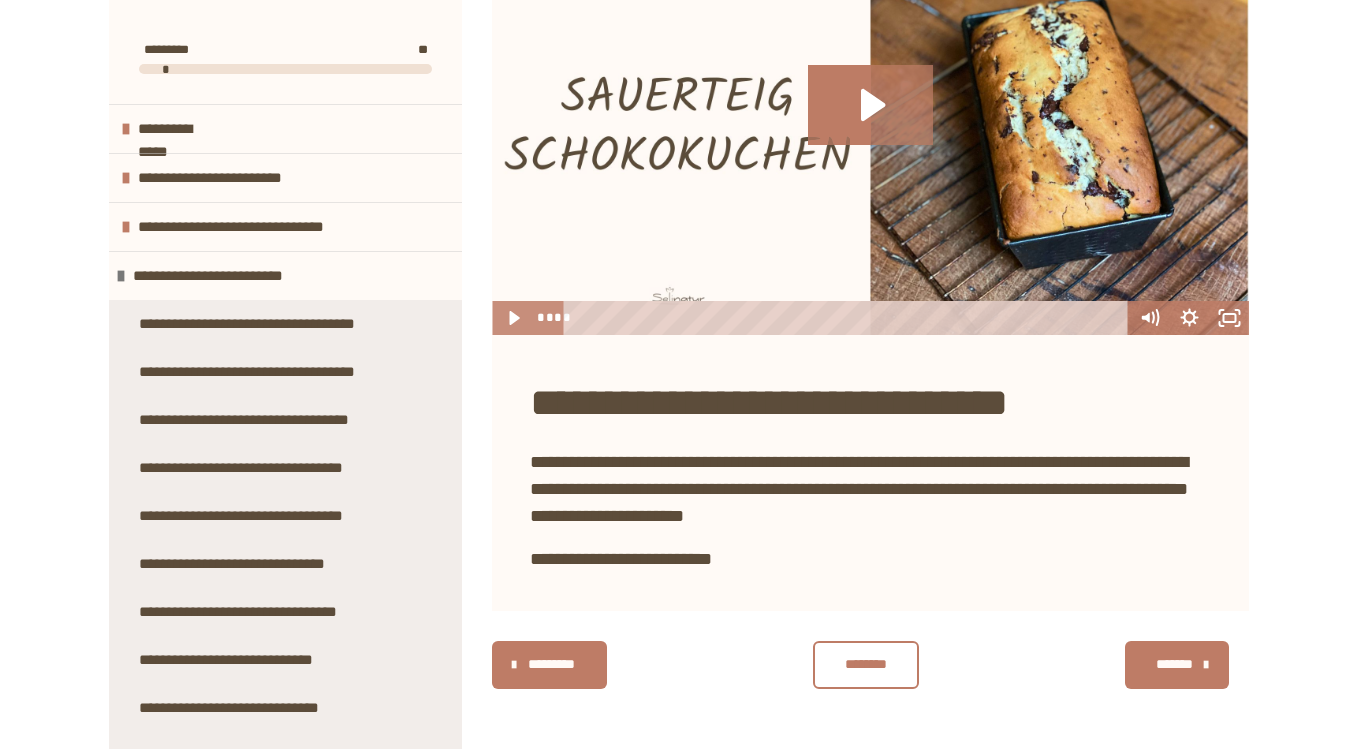 click on "*******" at bounding box center (1175, 664) 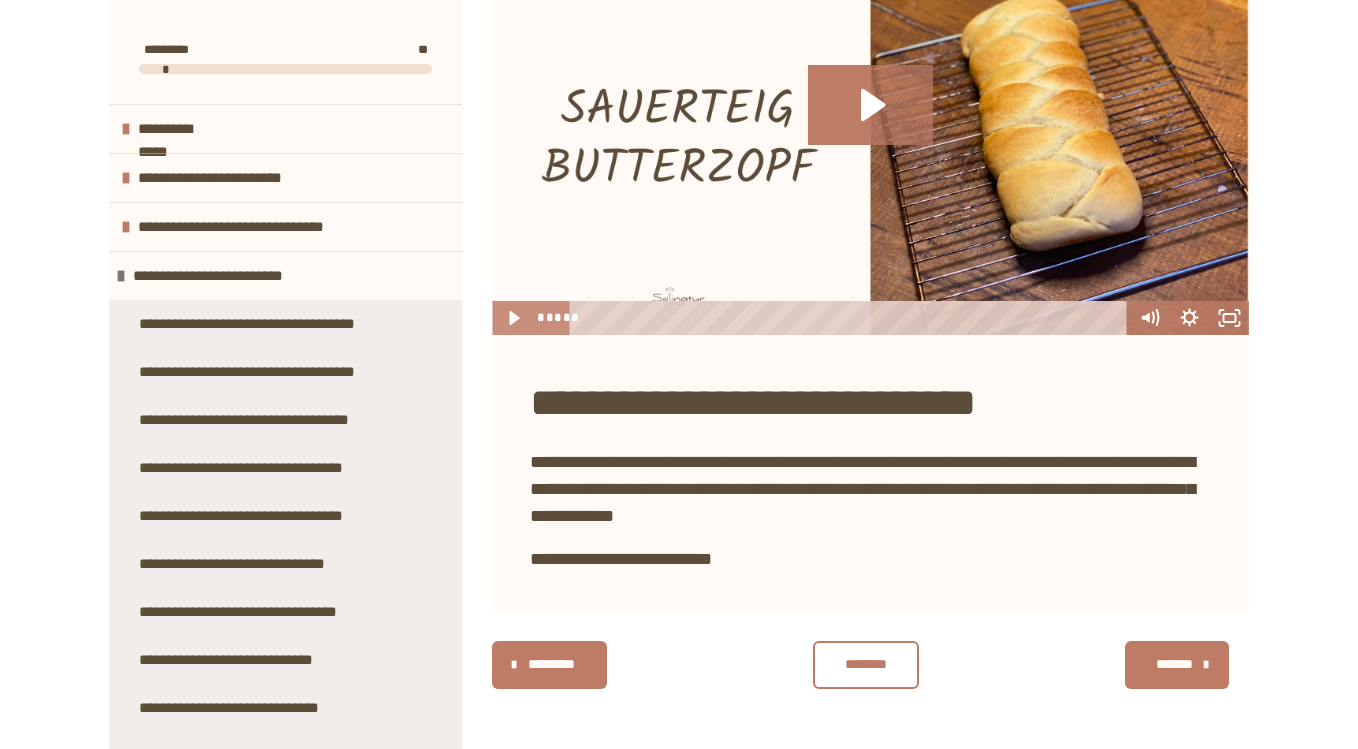 scroll, scrollTop: 401, scrollLeft: 0, axis: vertical 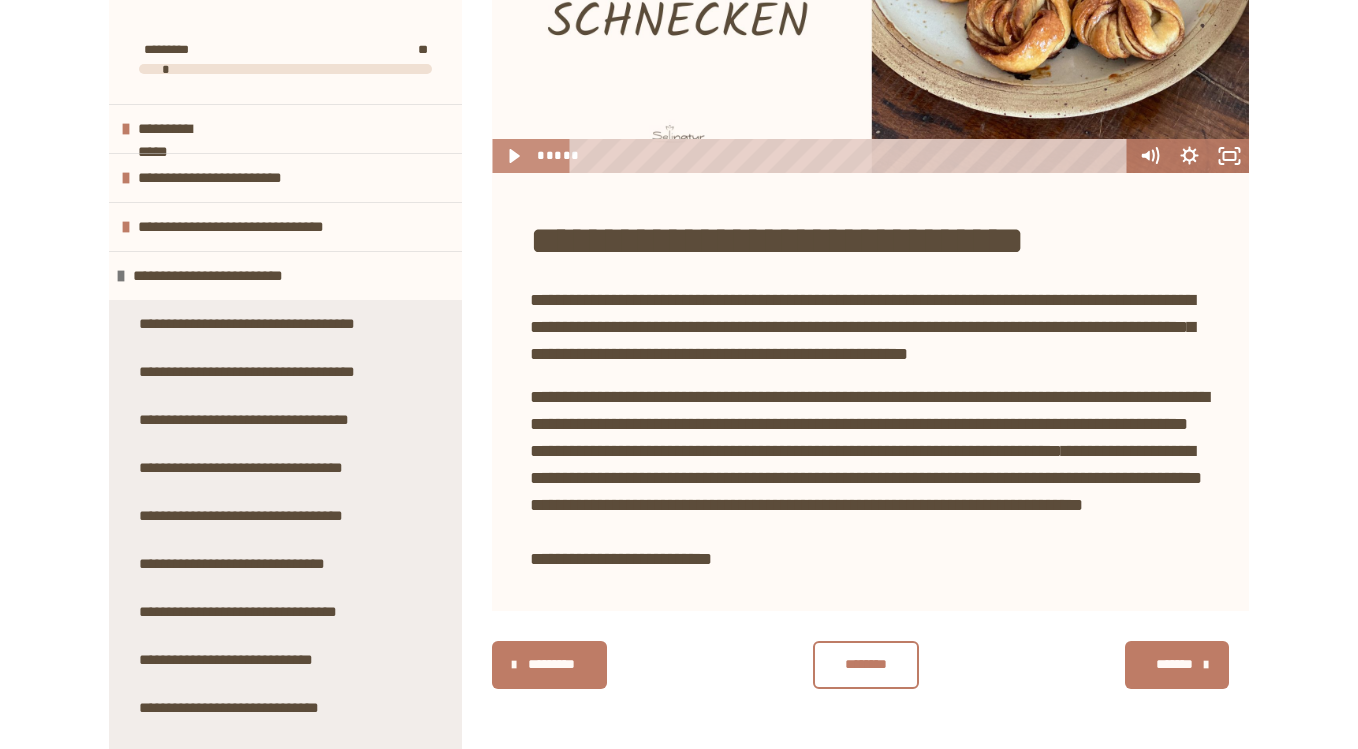click on "*******" at bounding box center [1175, 664] 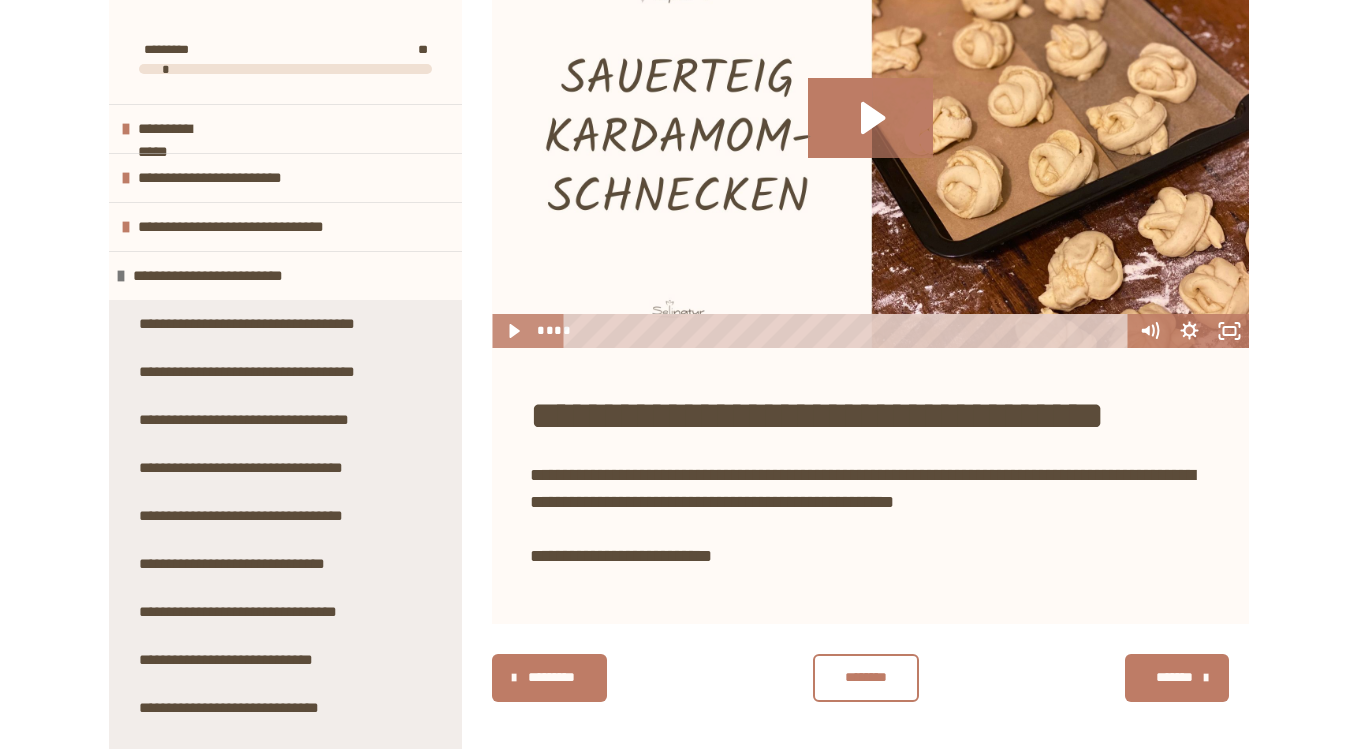 scroll, scrollTop: 401, scrollLeft: 0, axis: vertical 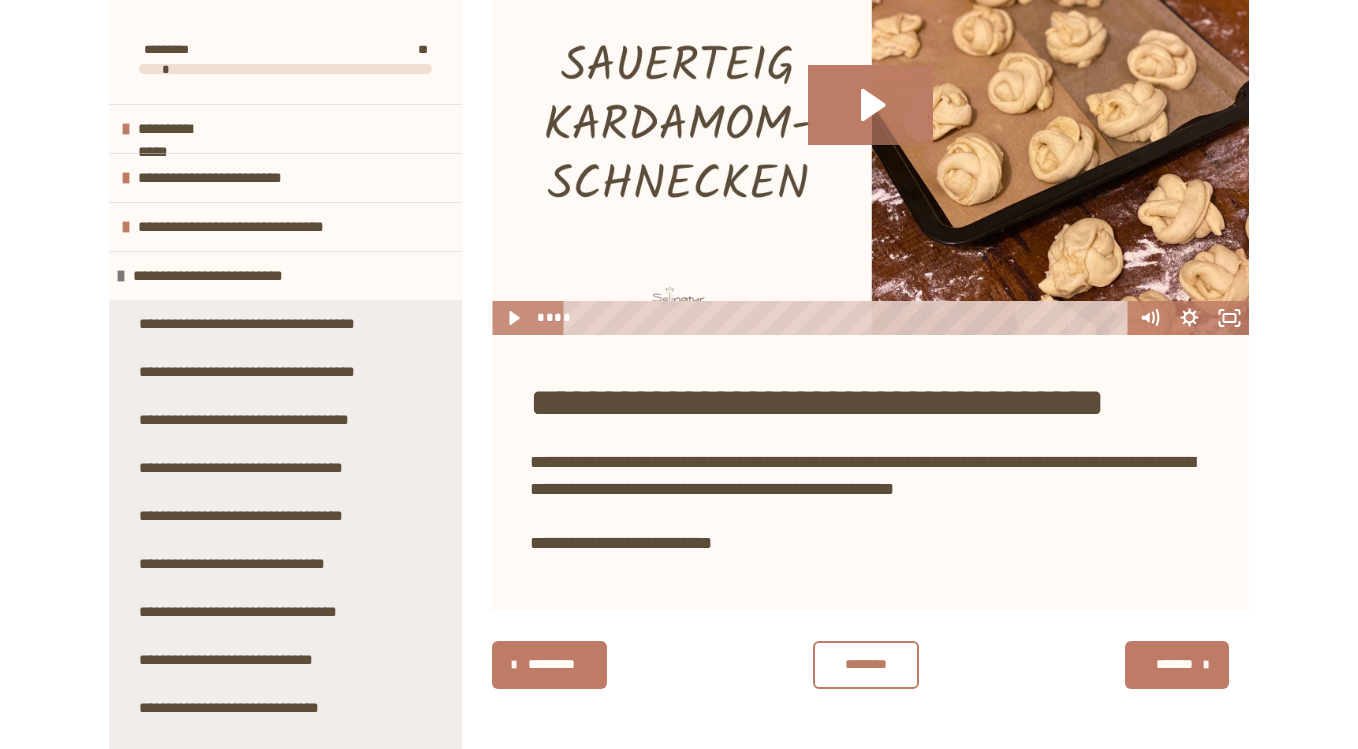 click on "*******" at bounding box center (1177, 665) 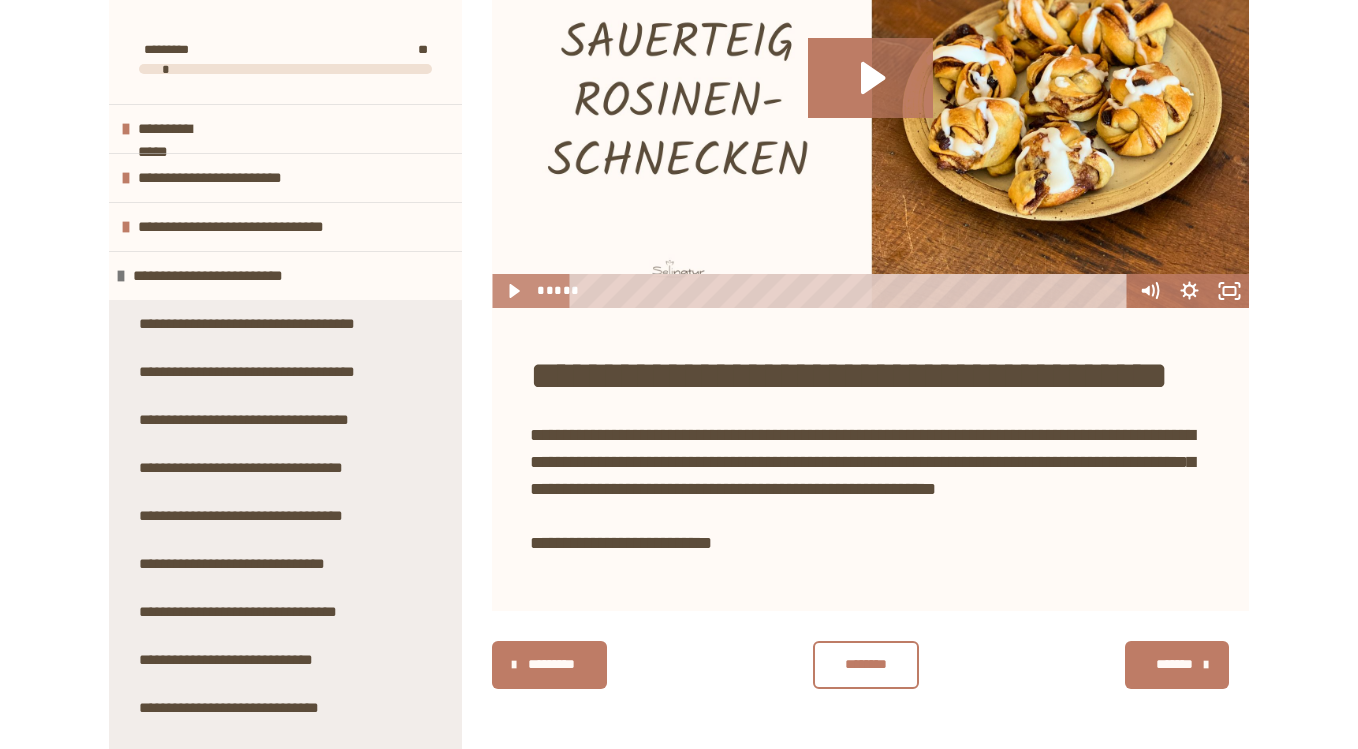 scroll, scrollTop: 488, scrollLeft: 0, axis: vertical 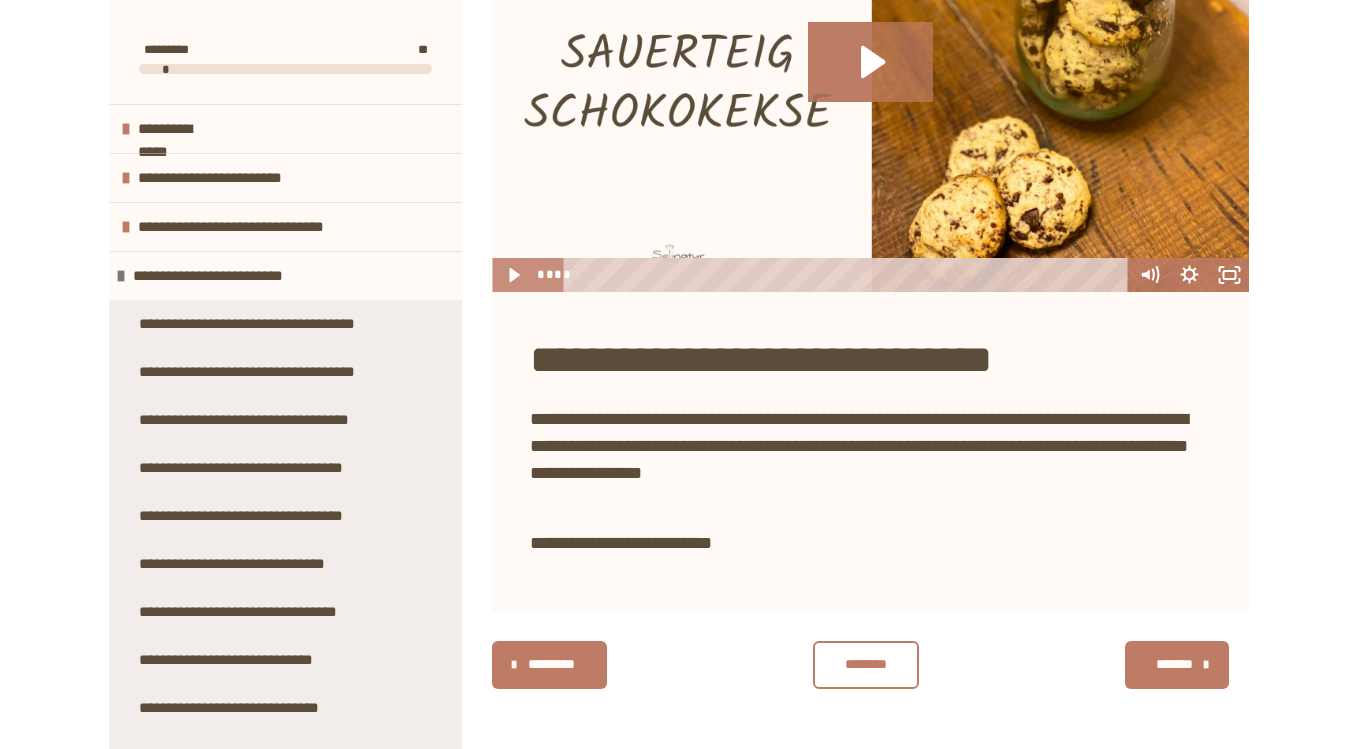 click on "*******" at bounding box center (1177, 665) 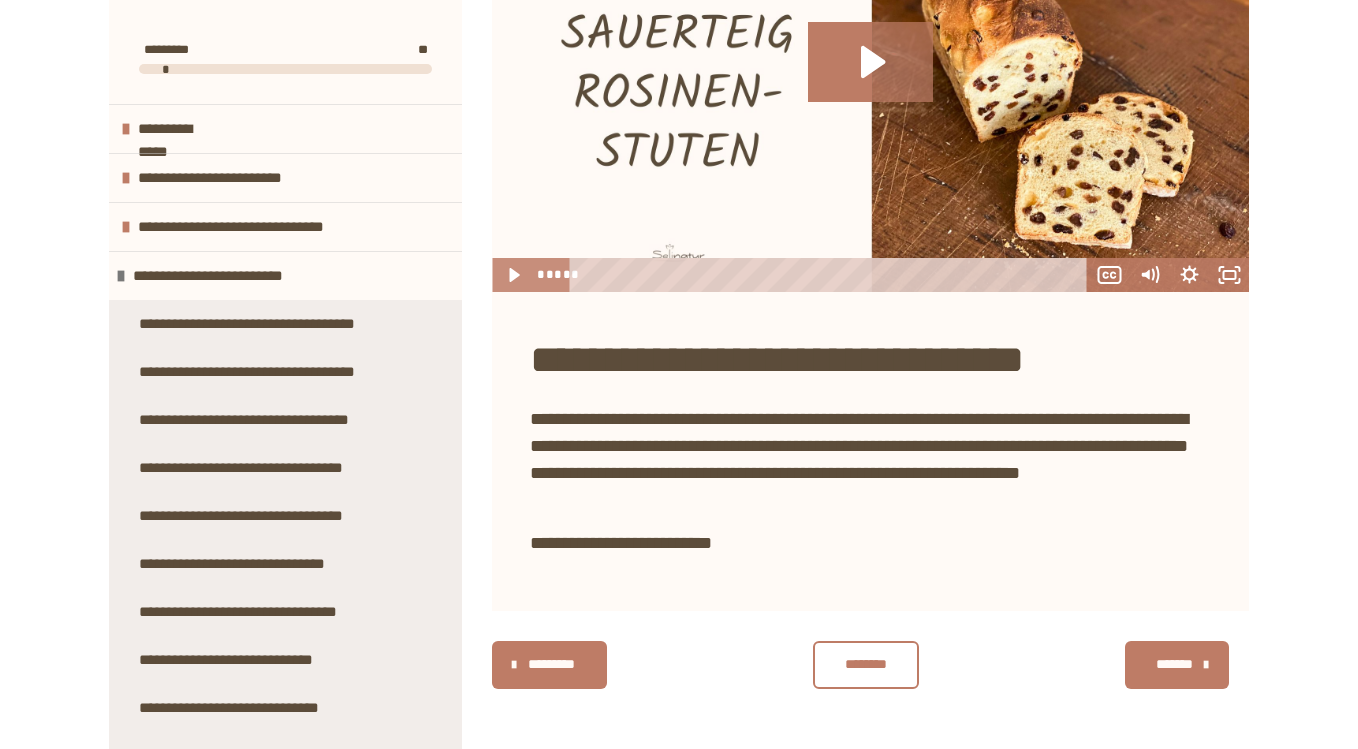 scroll, scrollTop: 444, scrollLeft: 0, axis: vertical 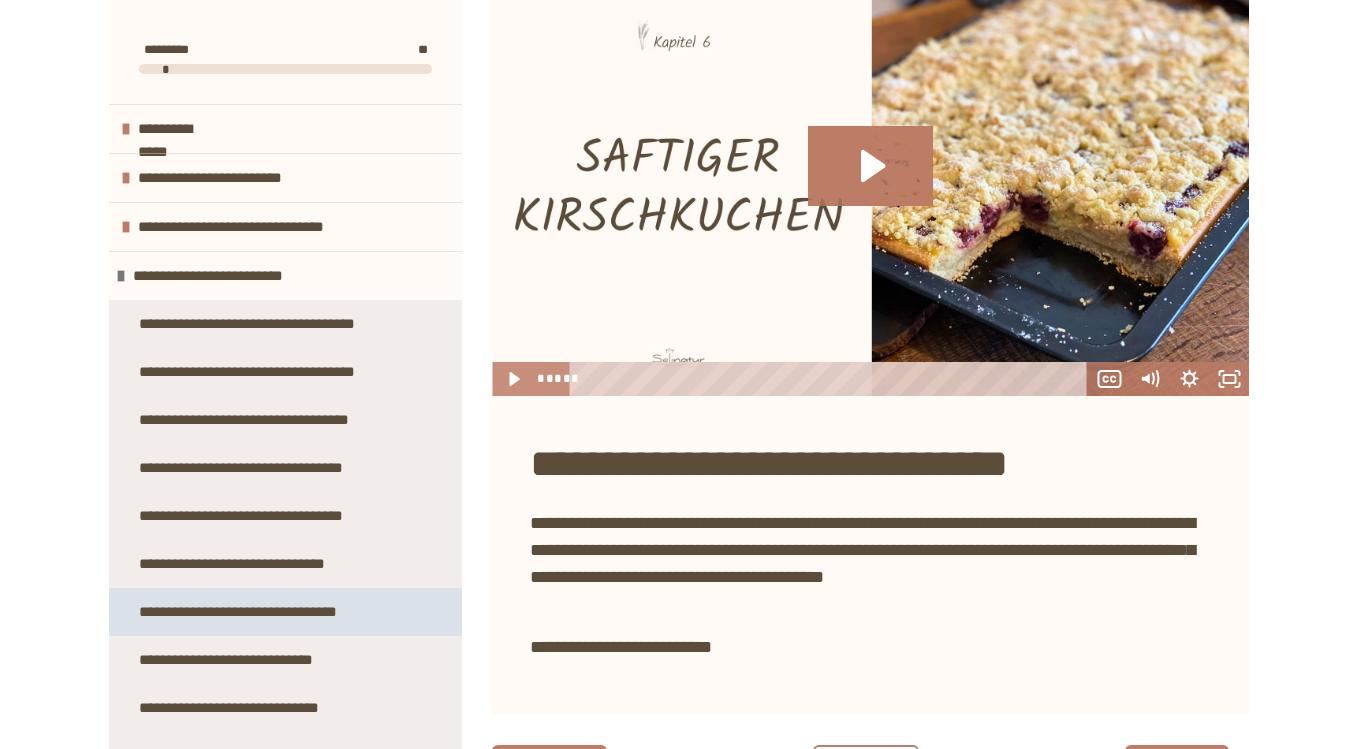 click on "**********" at bounding box center [246, 612] 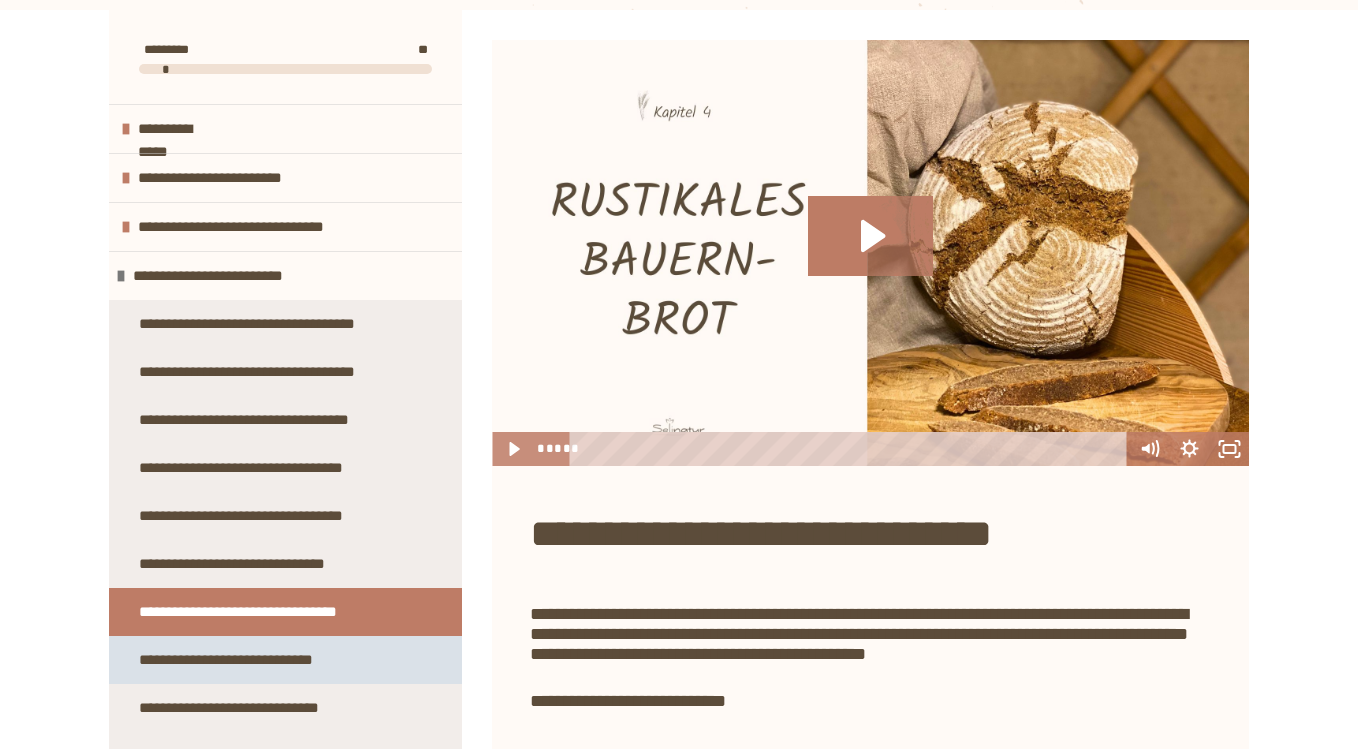 click on "**********" at bounding box center [235, 660] 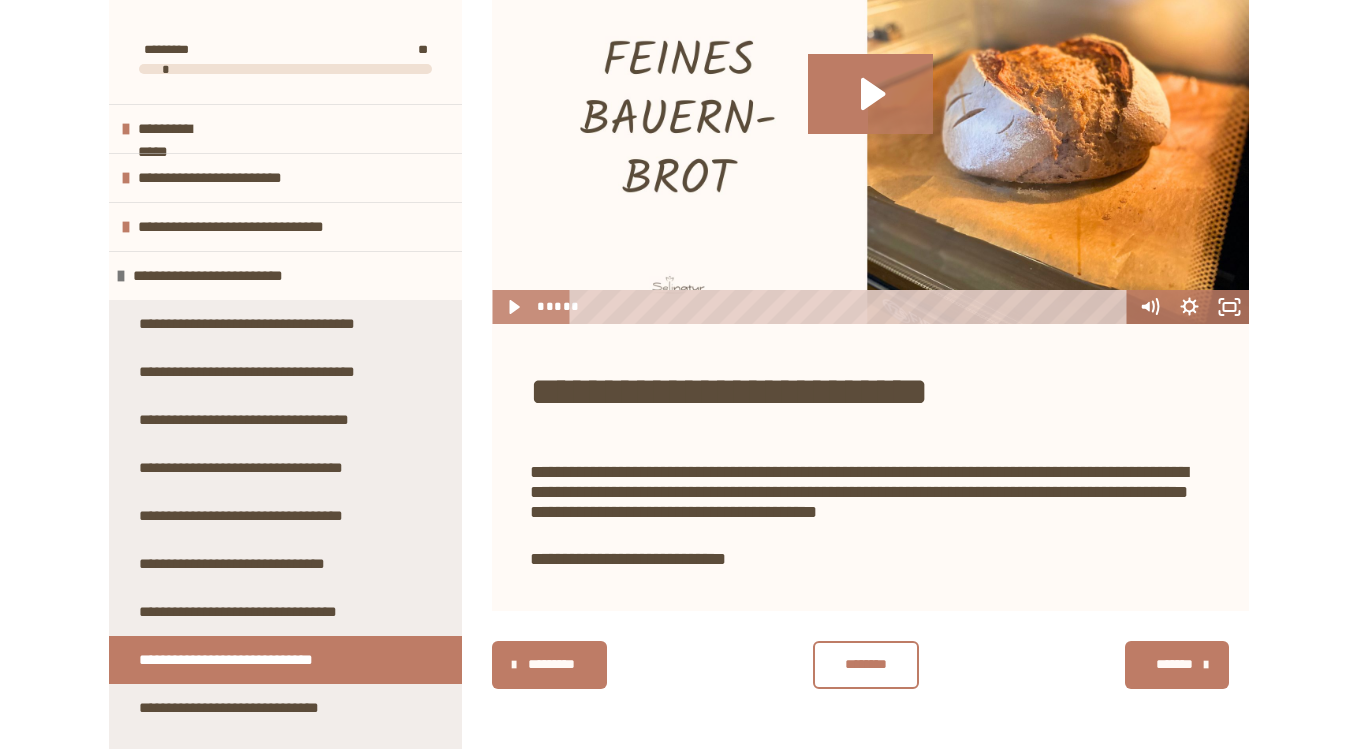 scroll, scrollTop: 439, scrollLeft: 0, axis: vertical 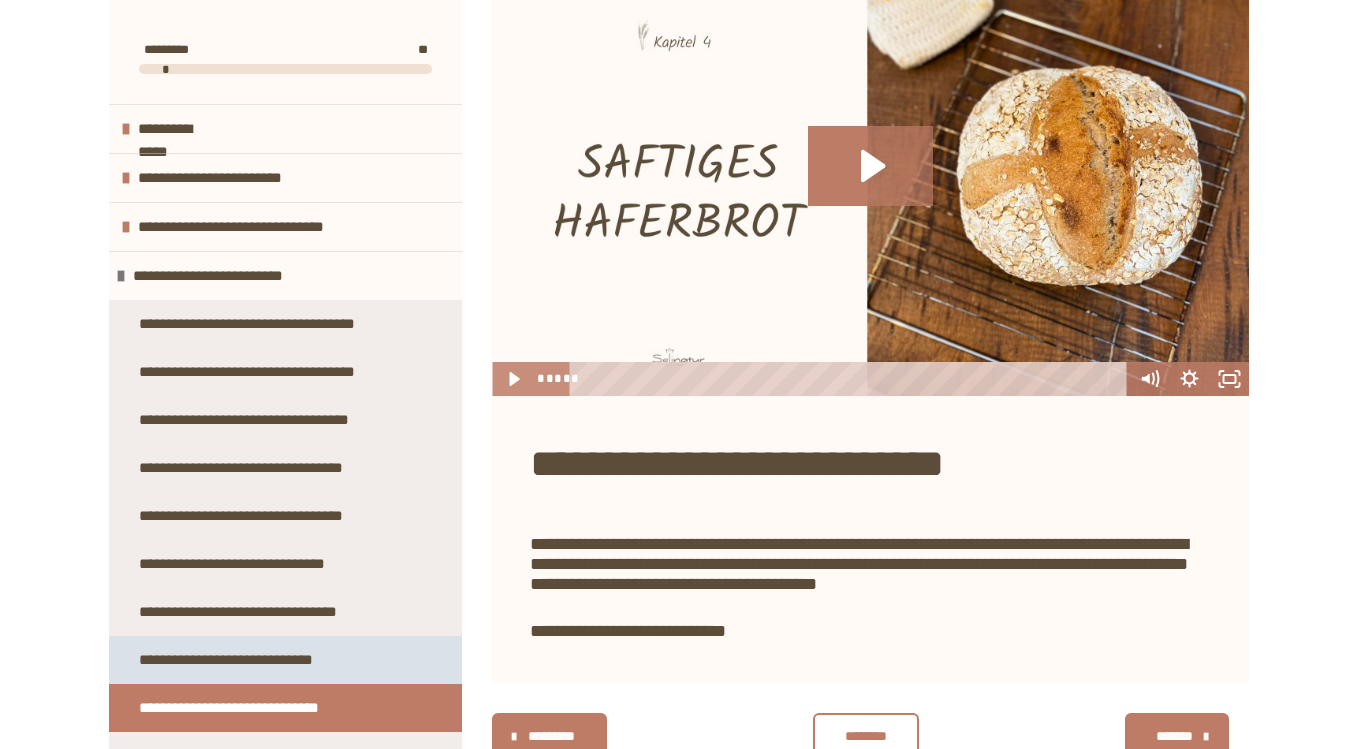 click on "**********" at bounding box center (235, 660) 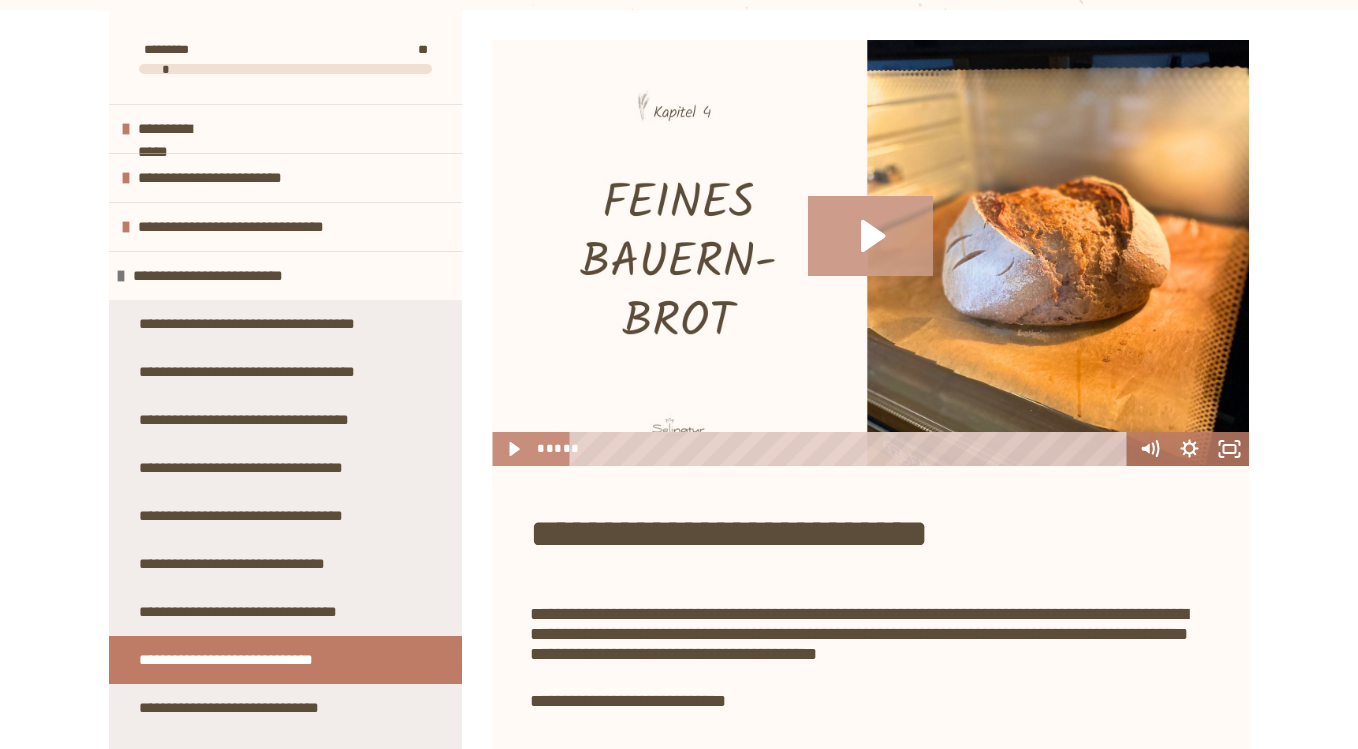 click 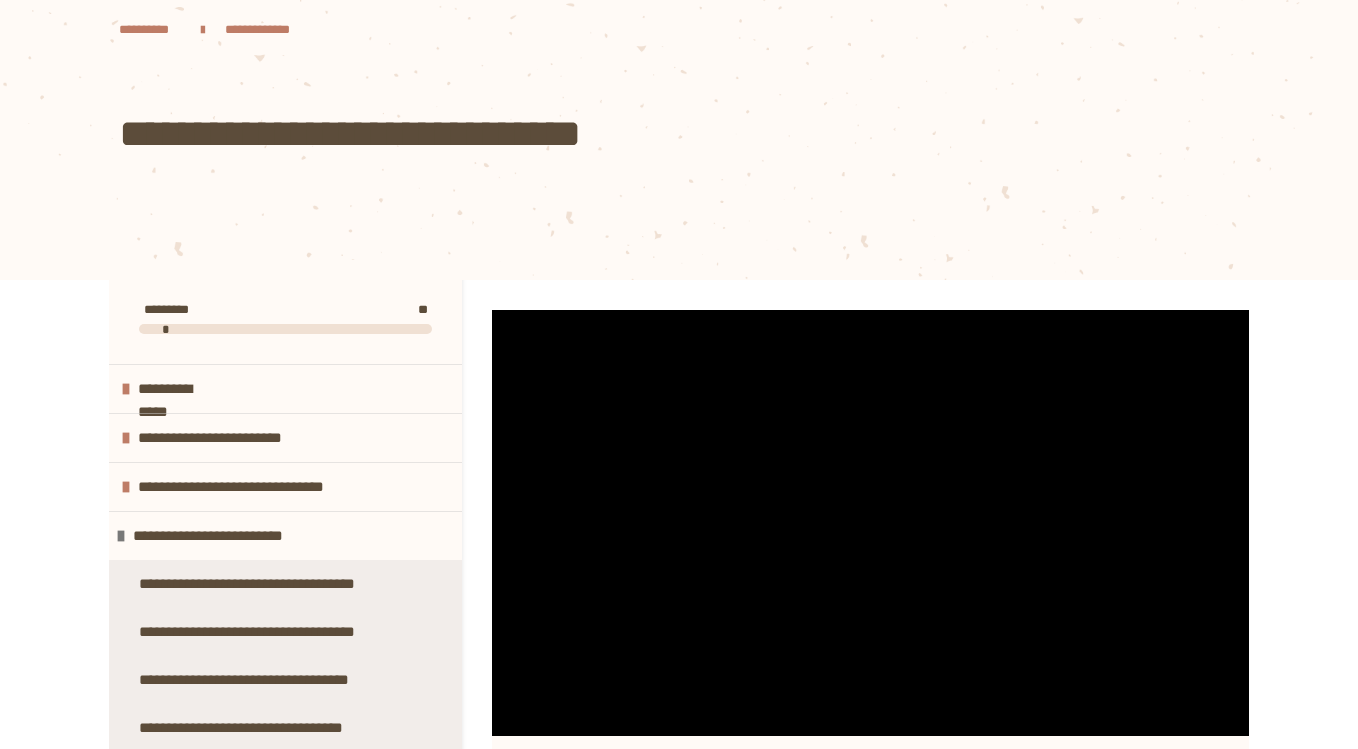 scroll, scrollTop: 0, scrollLeft: 0, axis: both 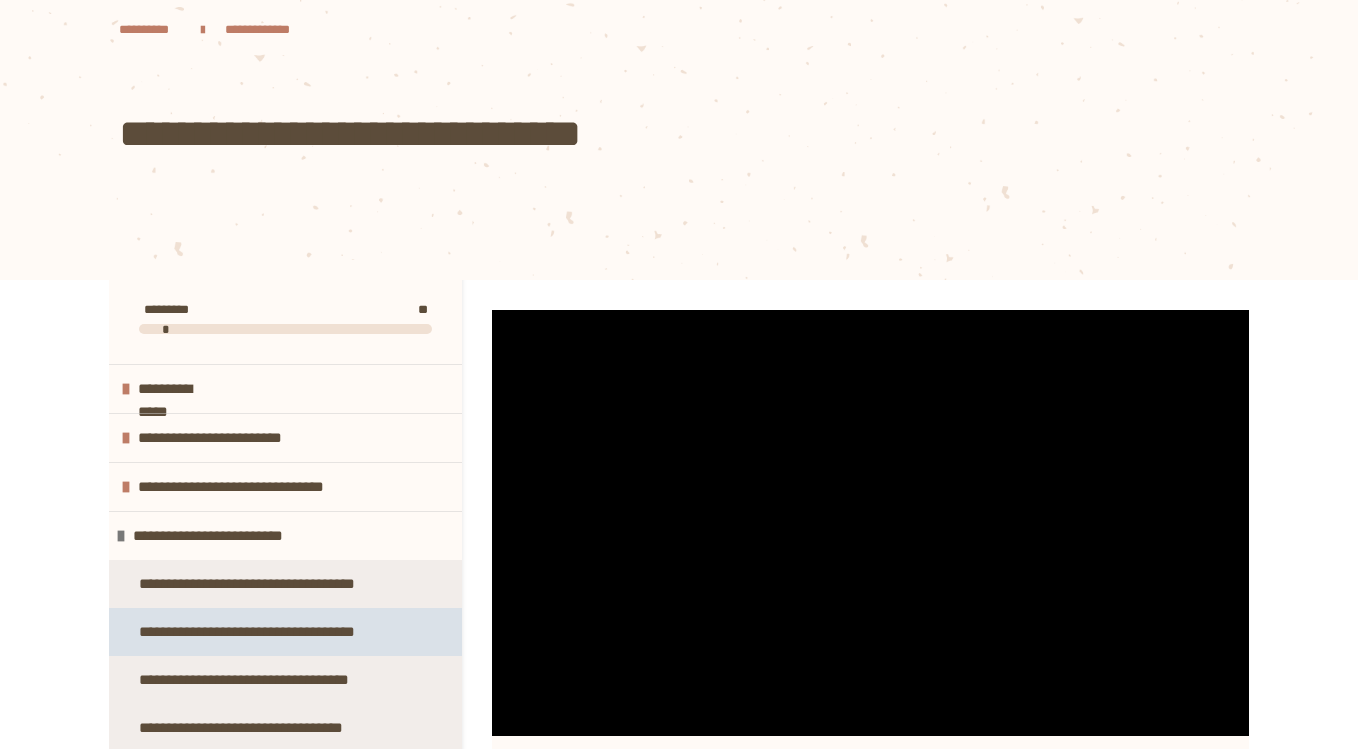 click on "**********" at bounding box center [260, 29] 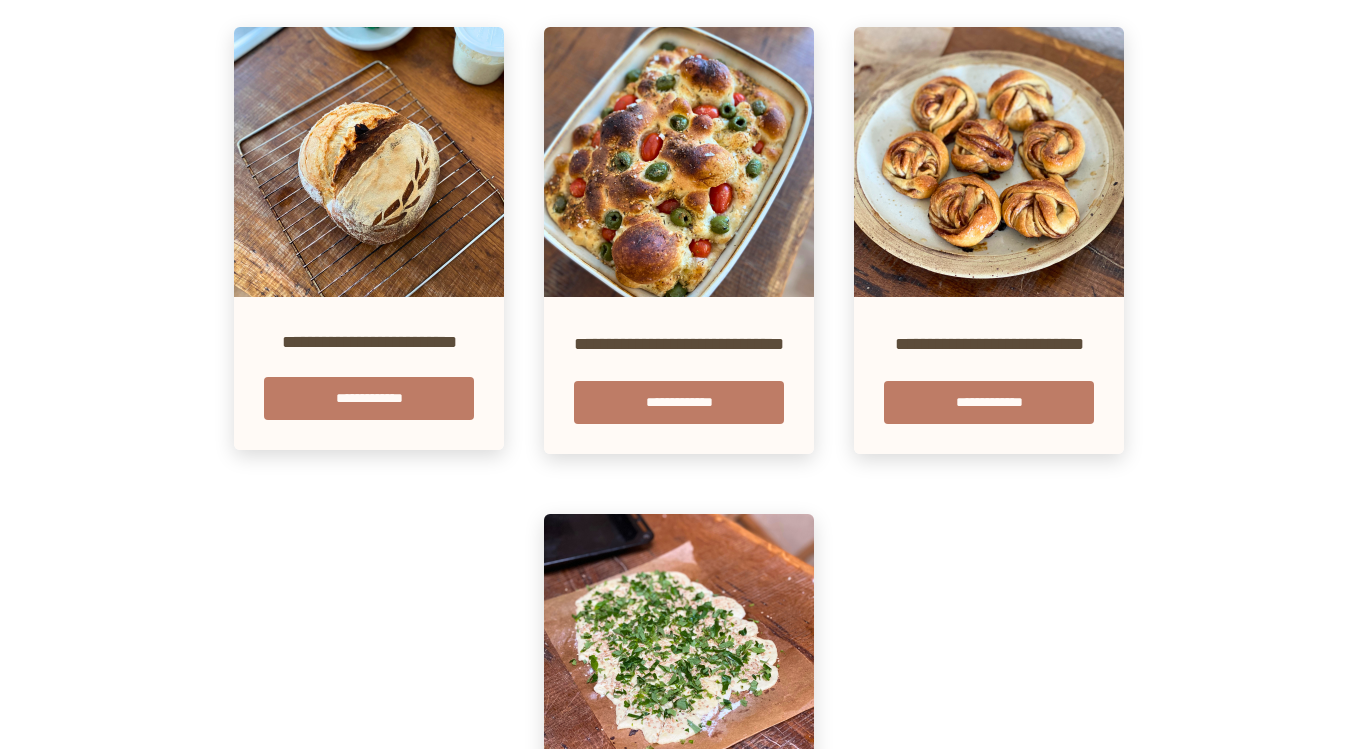 scroll, scrollTop: 881, scrollLeft: 0, axis: vertical 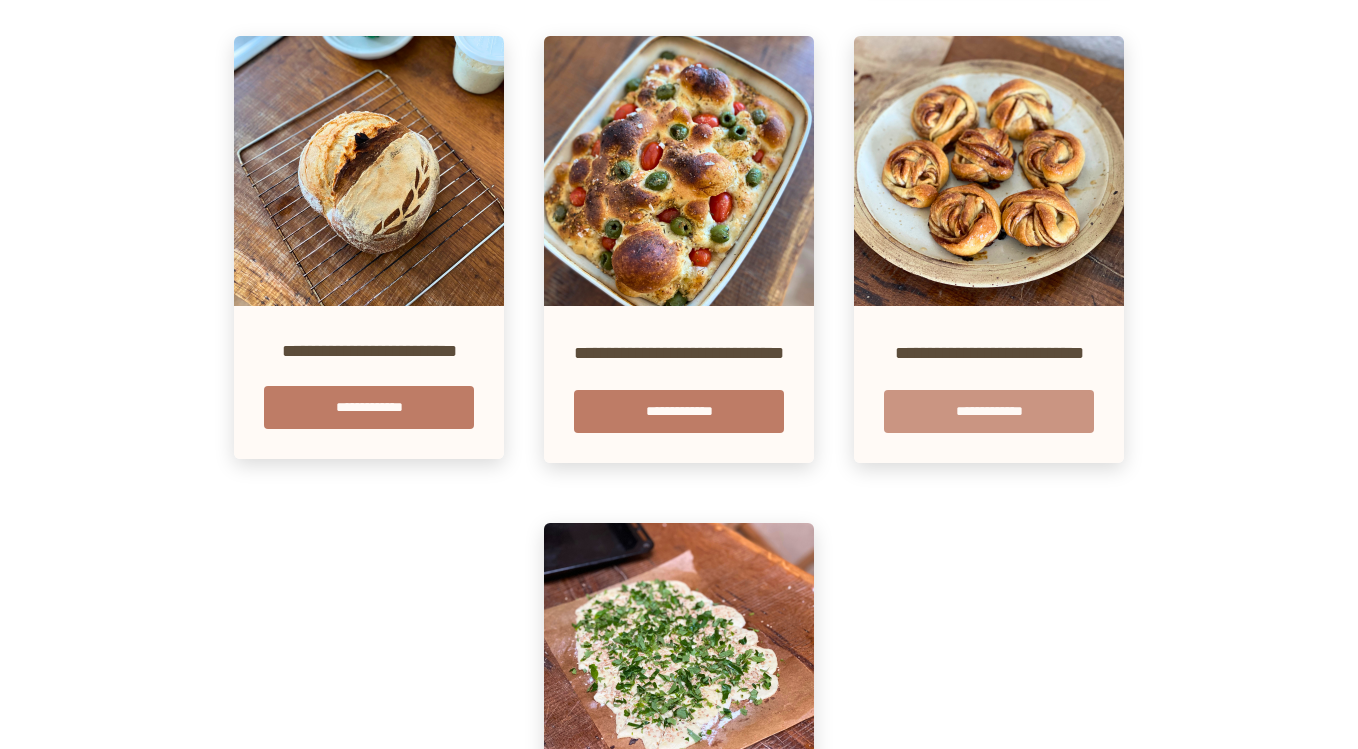 click on "**********" at bounding box center [989, 411] 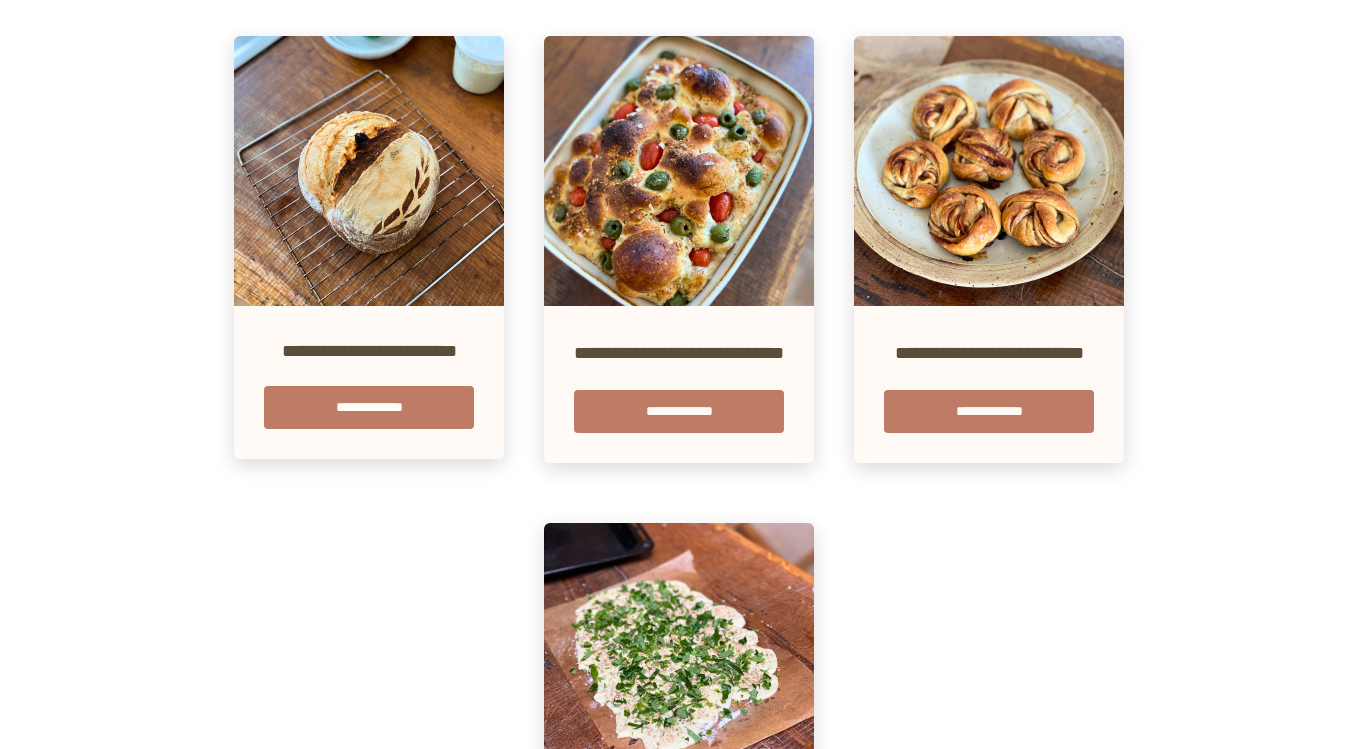 scroll, scrollTop: 0, scrollLeft: 0, axis: both 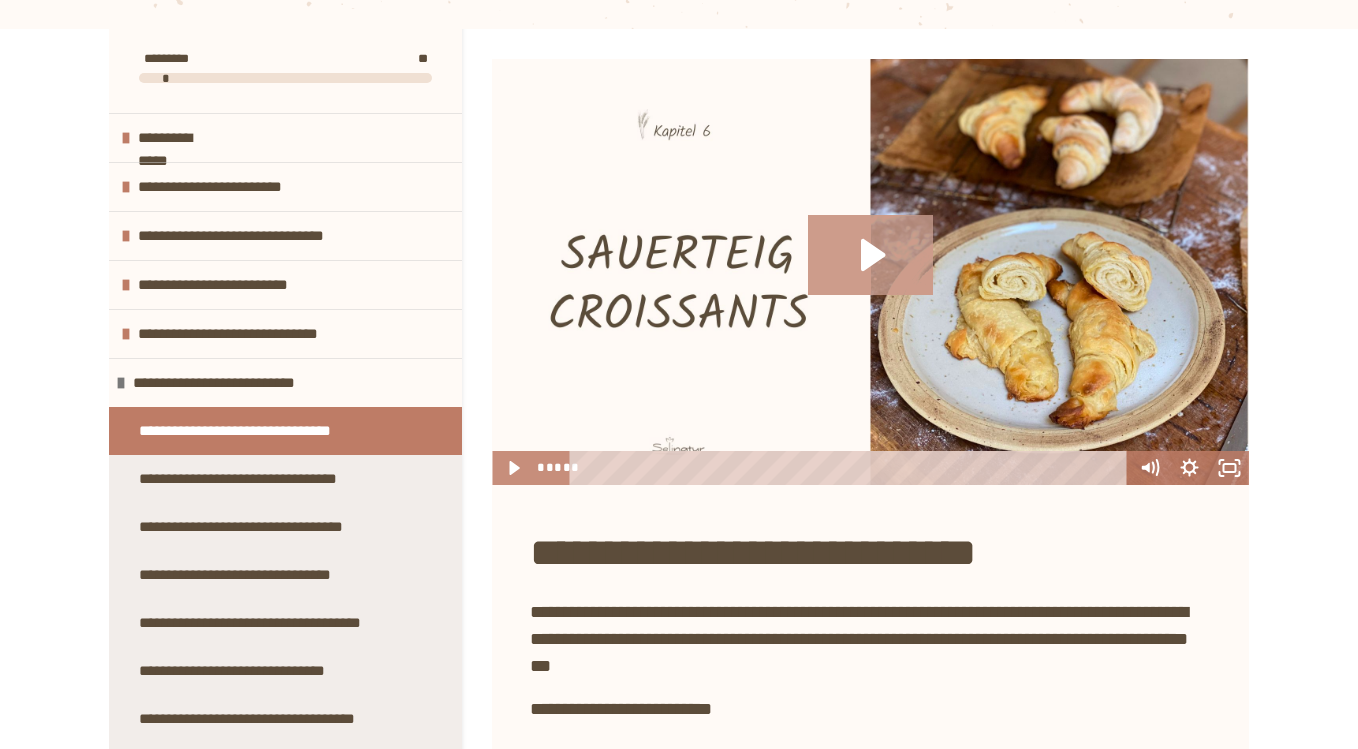 click 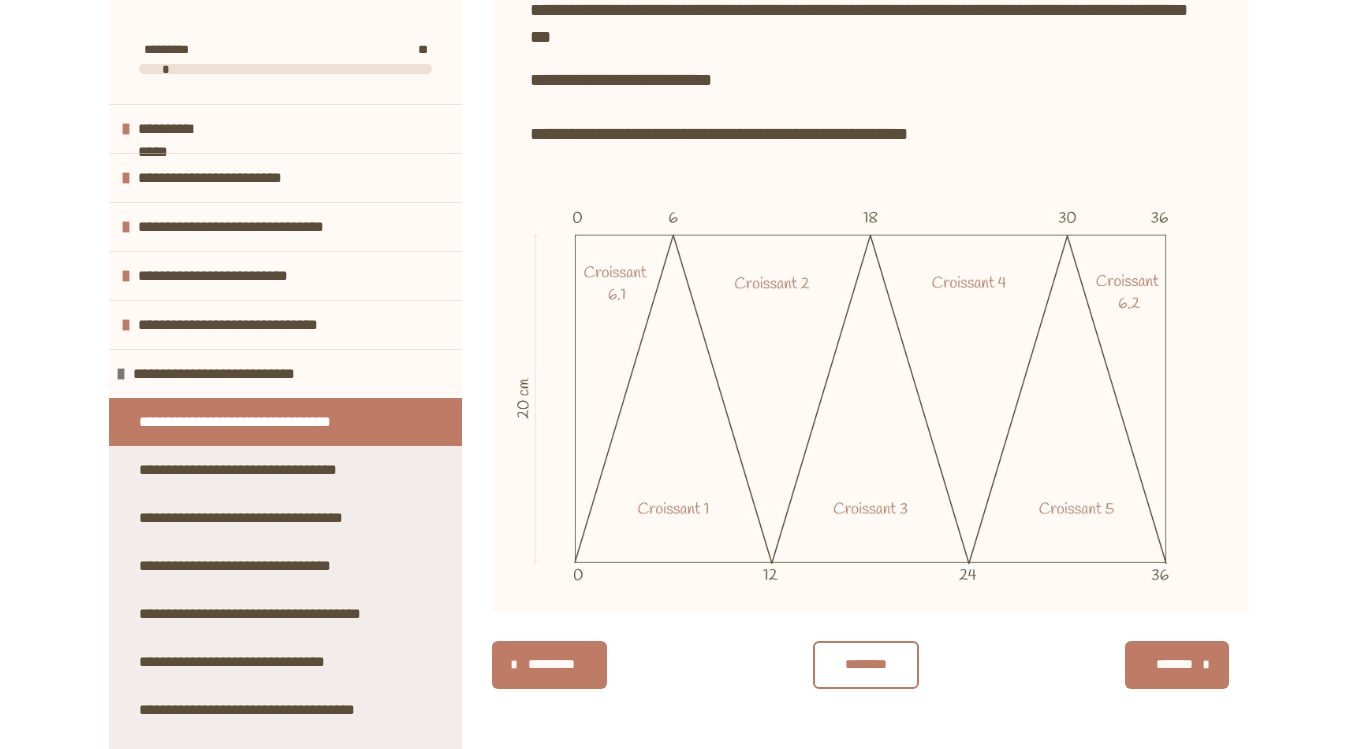 scroll, scrollTop: 880, scrollLeft: 0, axis: vertical 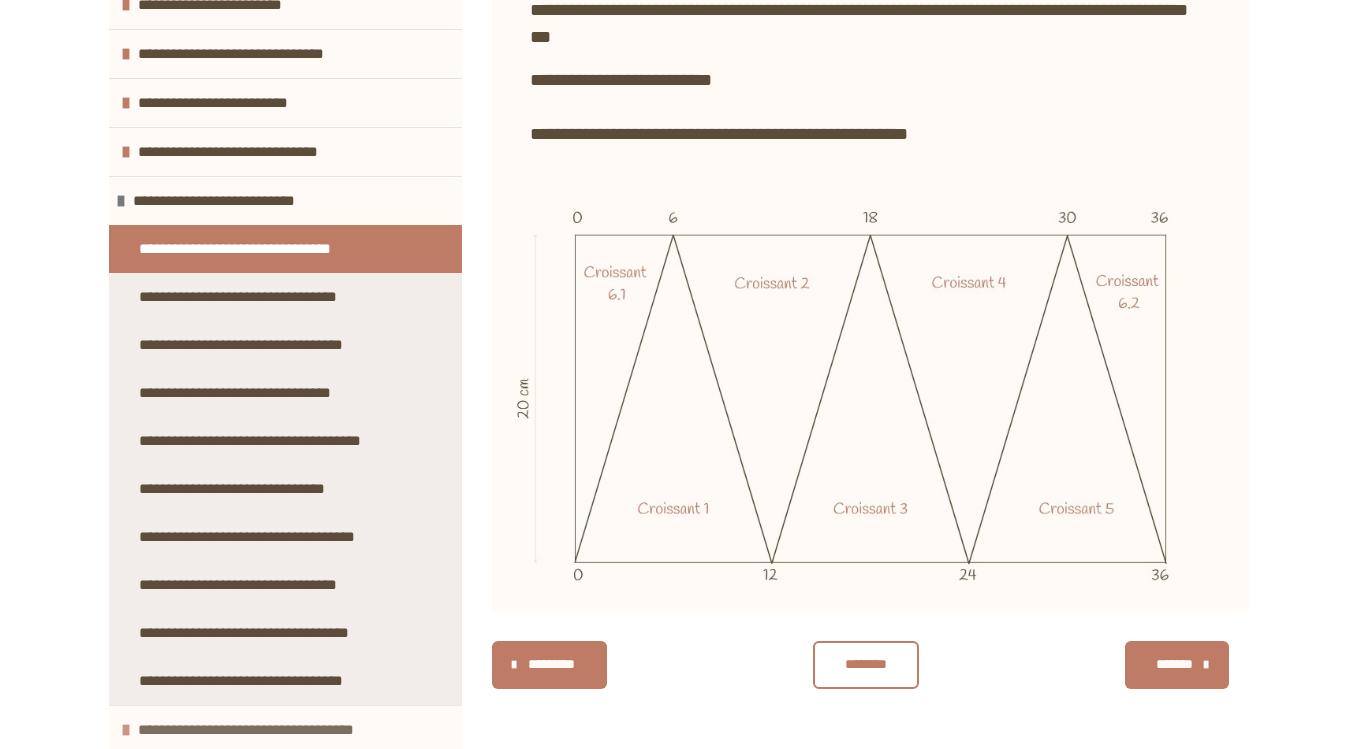 click on "**********" at bounding box center (256, 730) 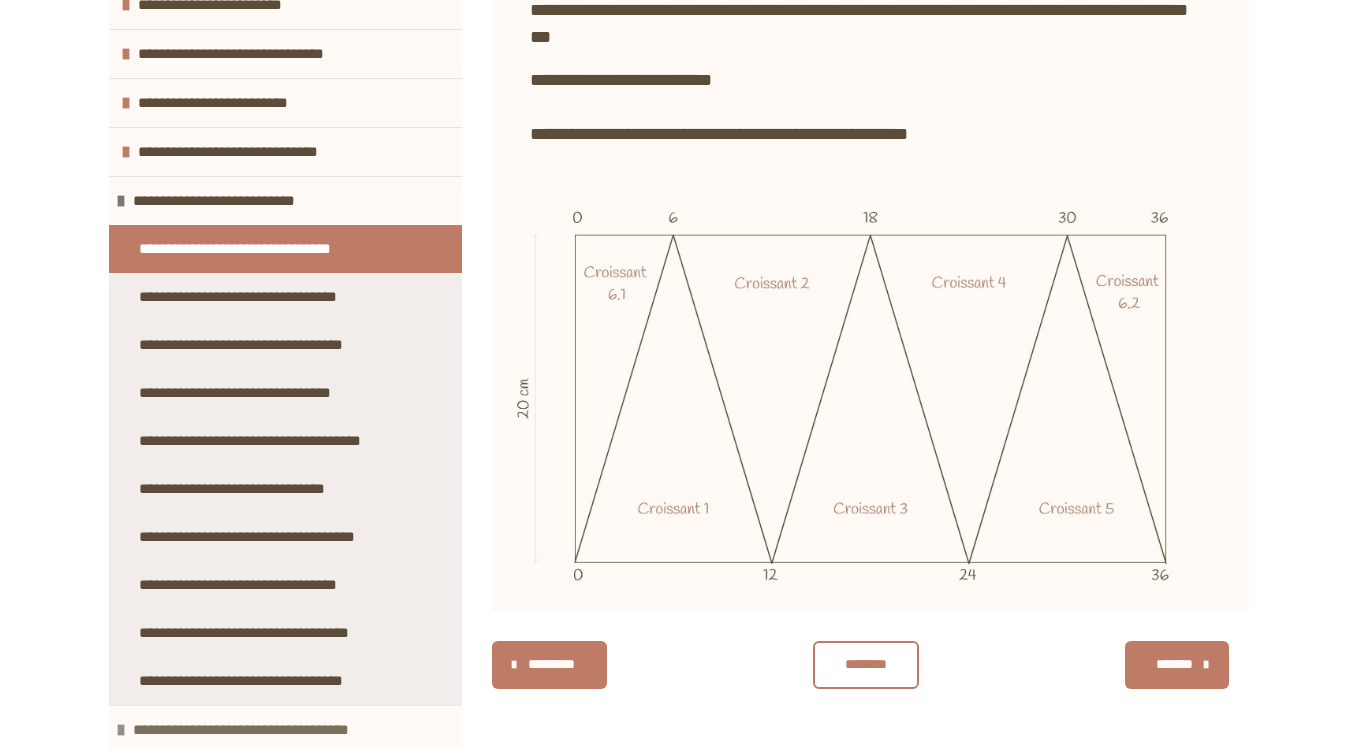 click on "**********" at bounding box center (251, 730) 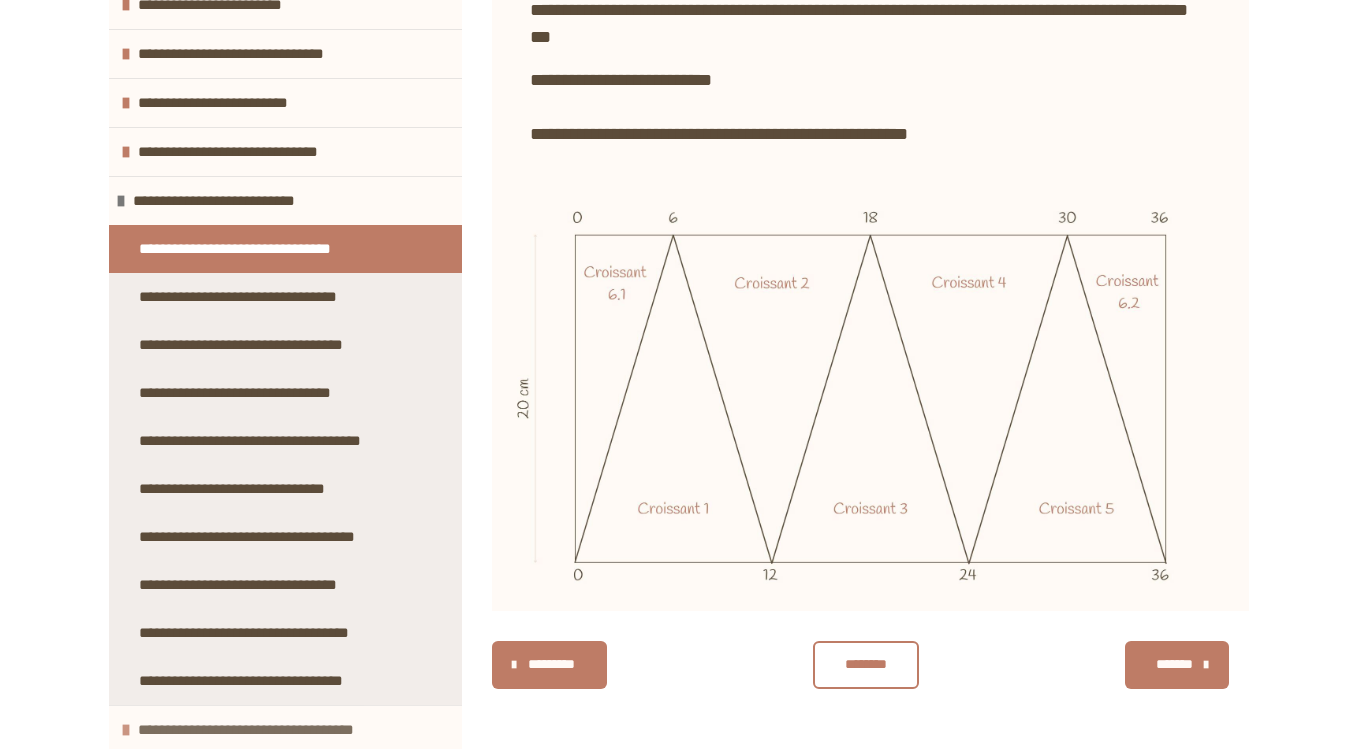 click on "**********" at bounding box center [256, 730] 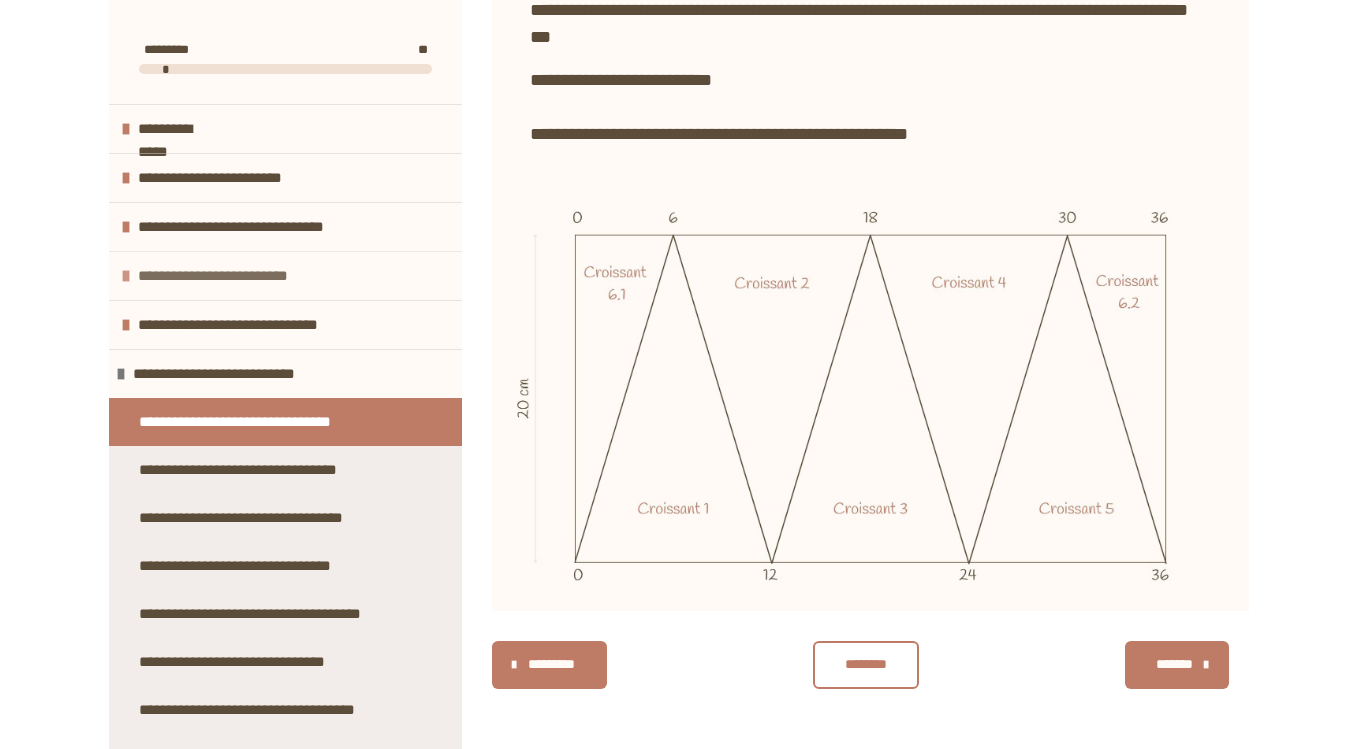 scroll, scrollTop: 0, scrollLeft: 0, axis: both 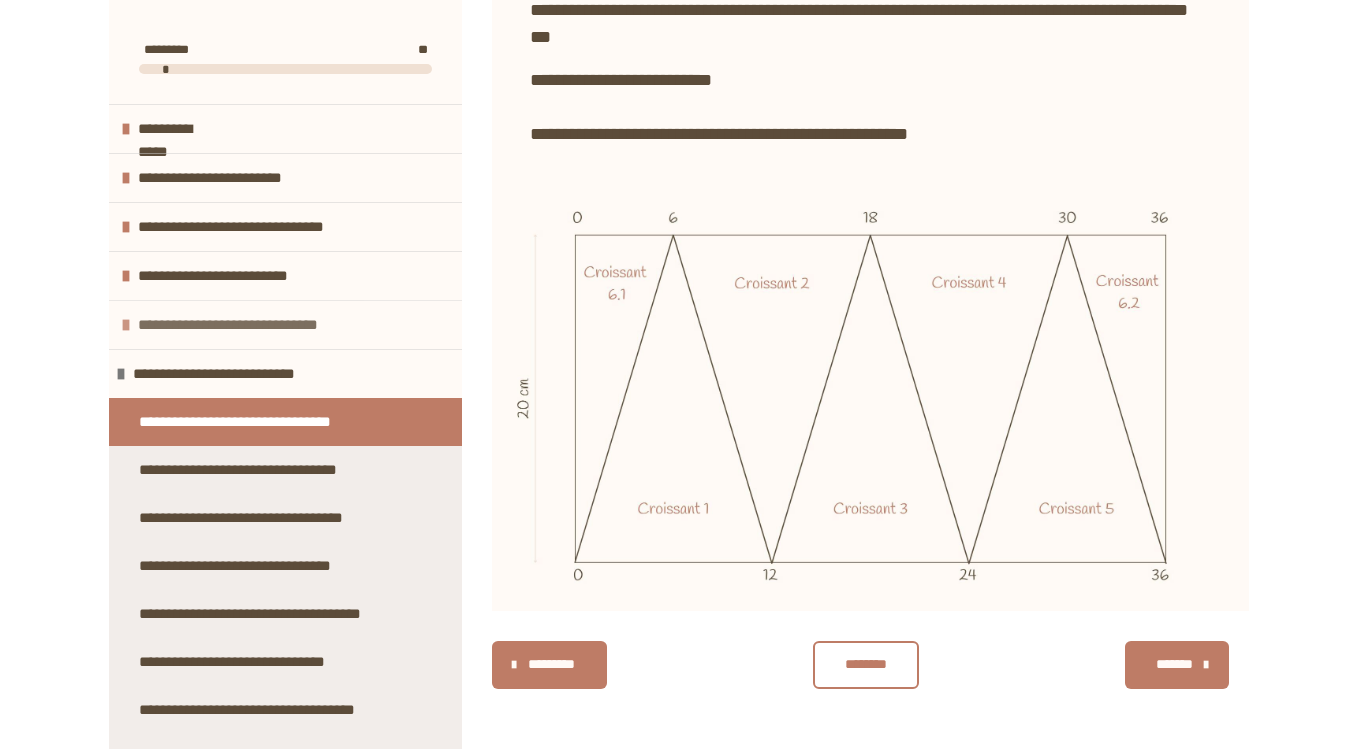 click on "**********" at bounding box center [239, 325] 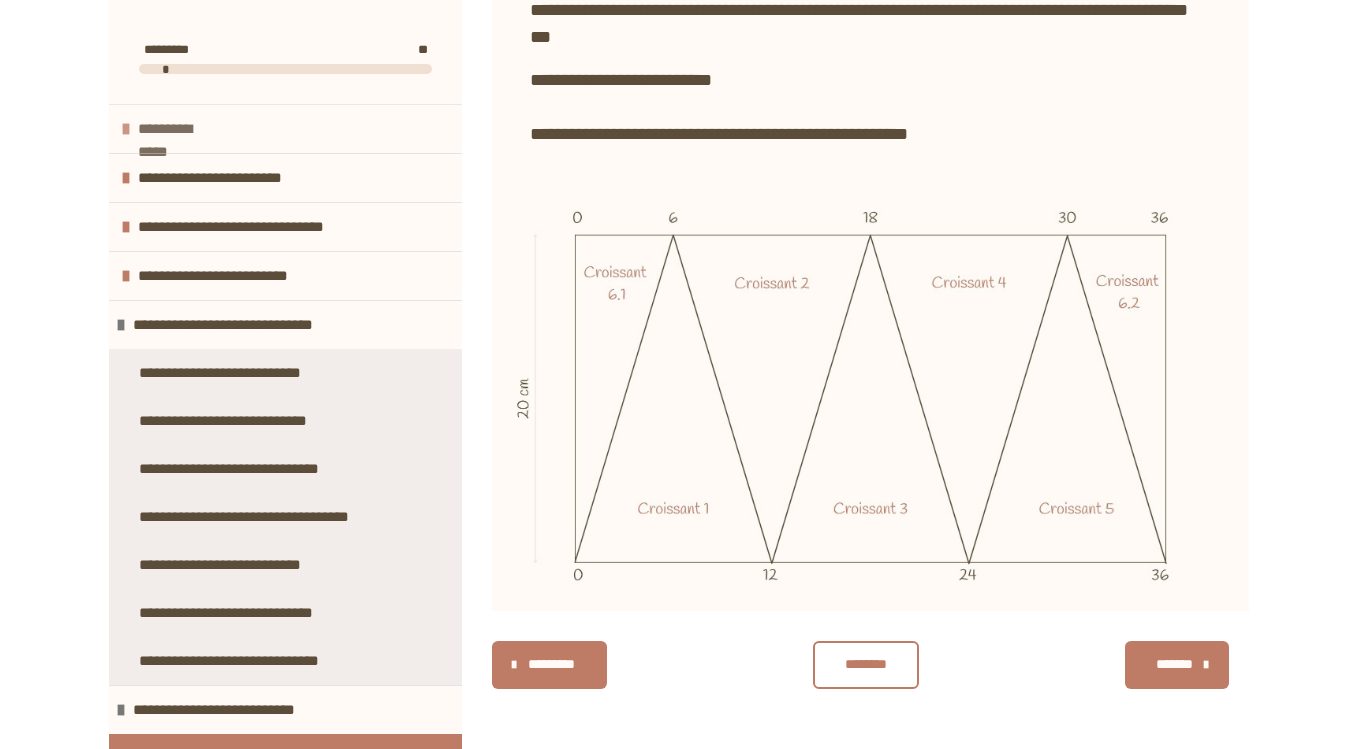 click on "**********" at bounding box center (183, 129) 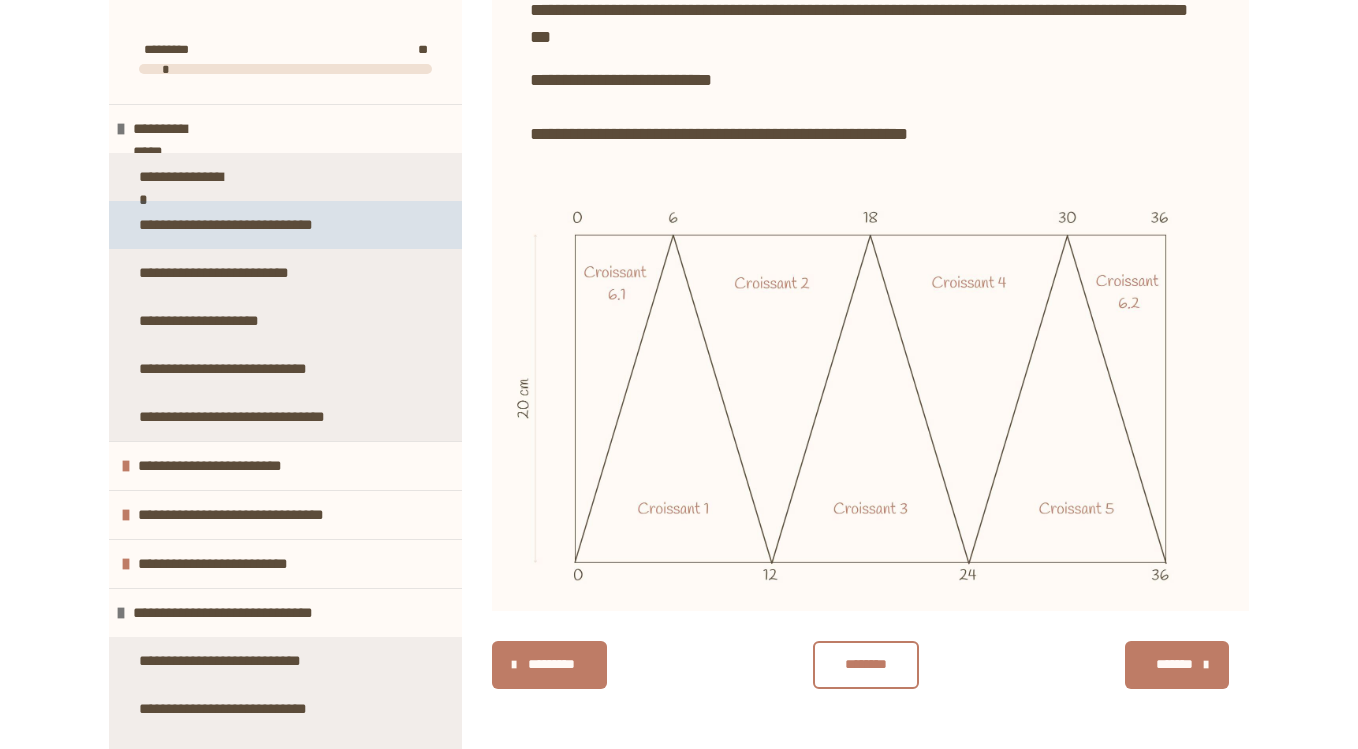 click on "**********" at bounding box center [233, 225] 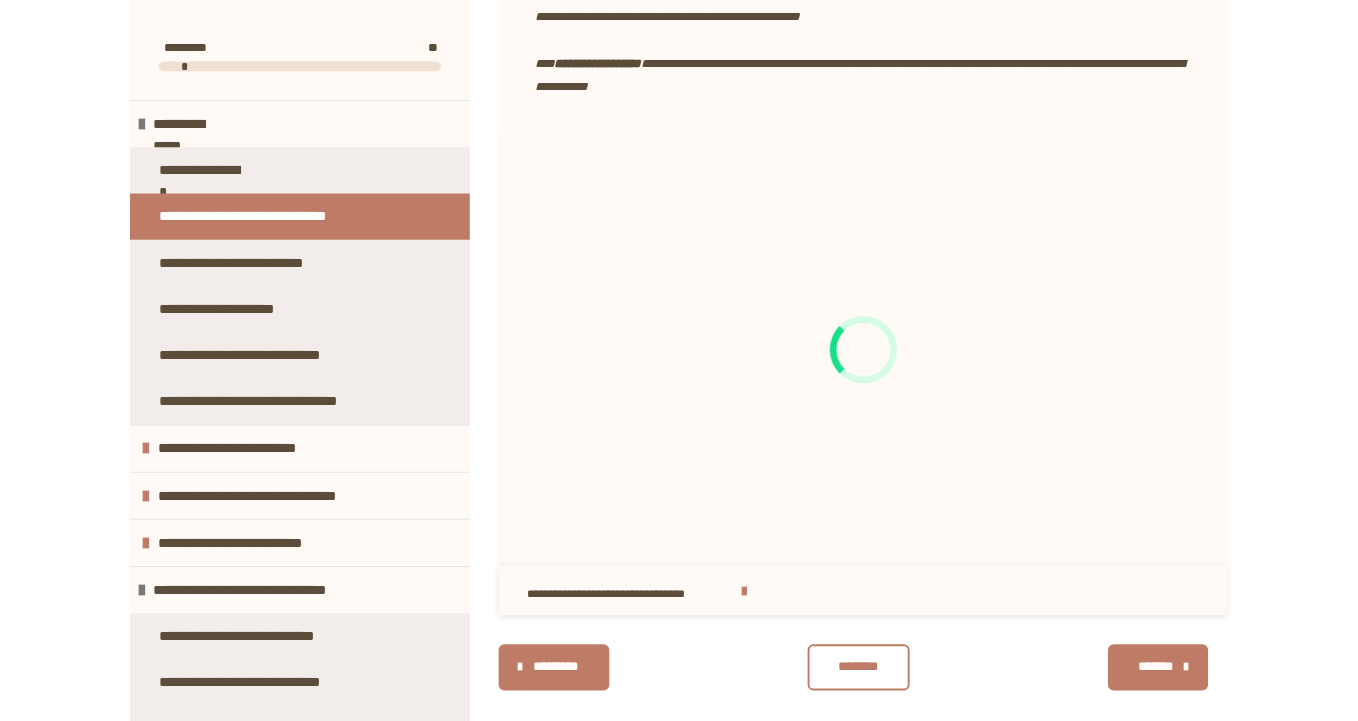 scroll, scrollTop: 1037, scrollLeft: 0, axis: vertical 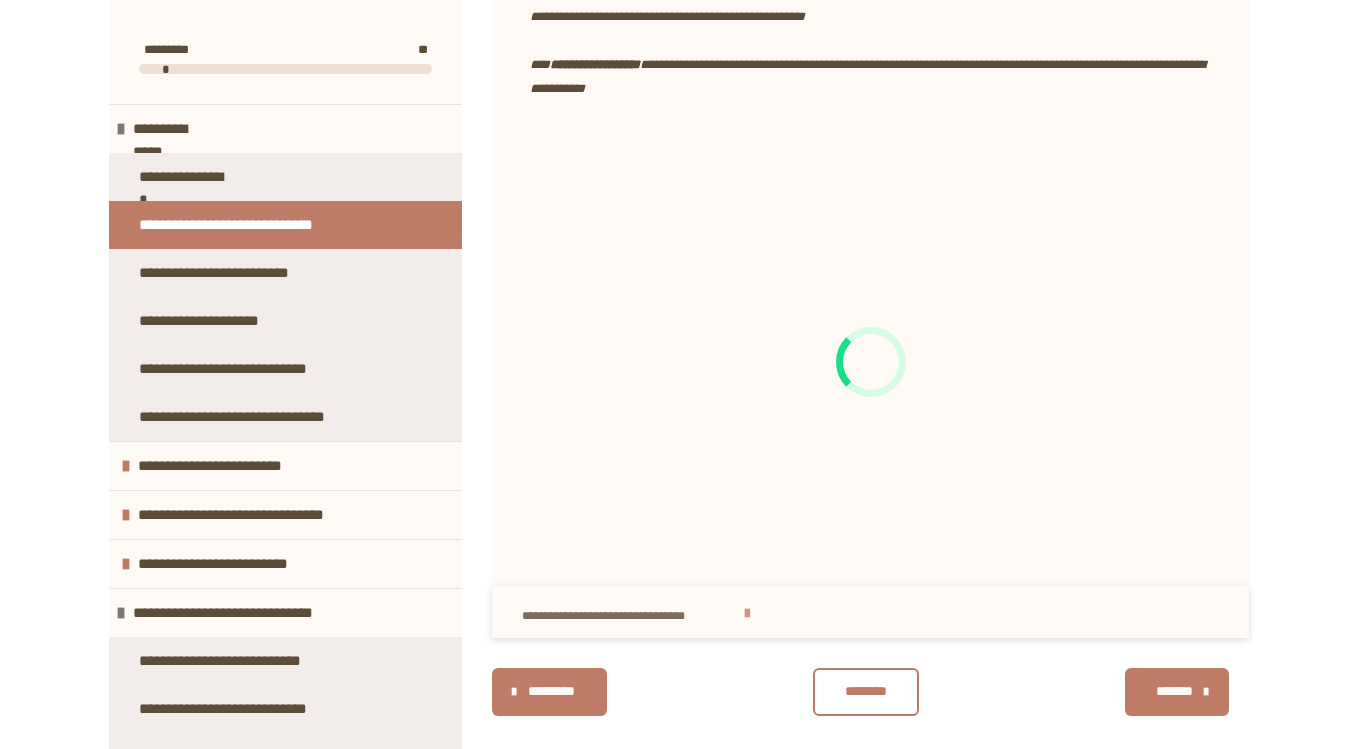 click at bounding box center [747, 614] 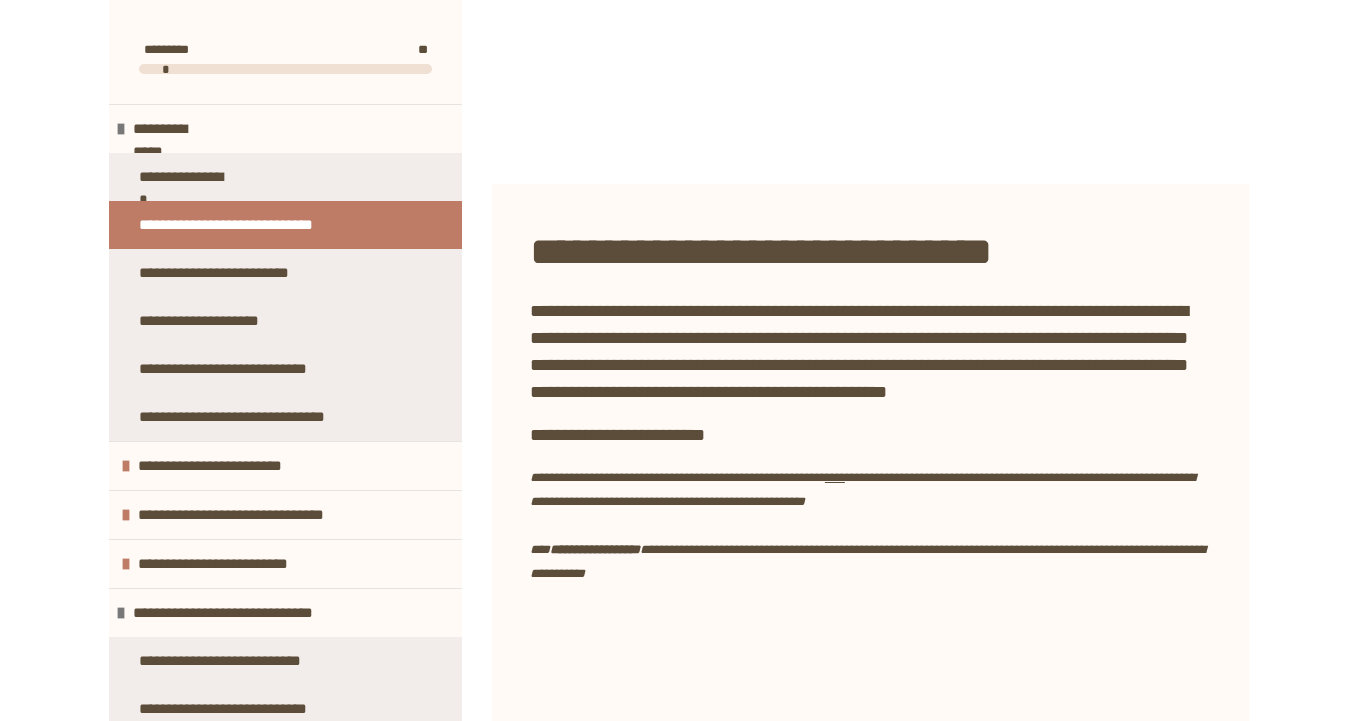scroll, scrollTop: 554, scrollLeft: 0, axis: vertical 